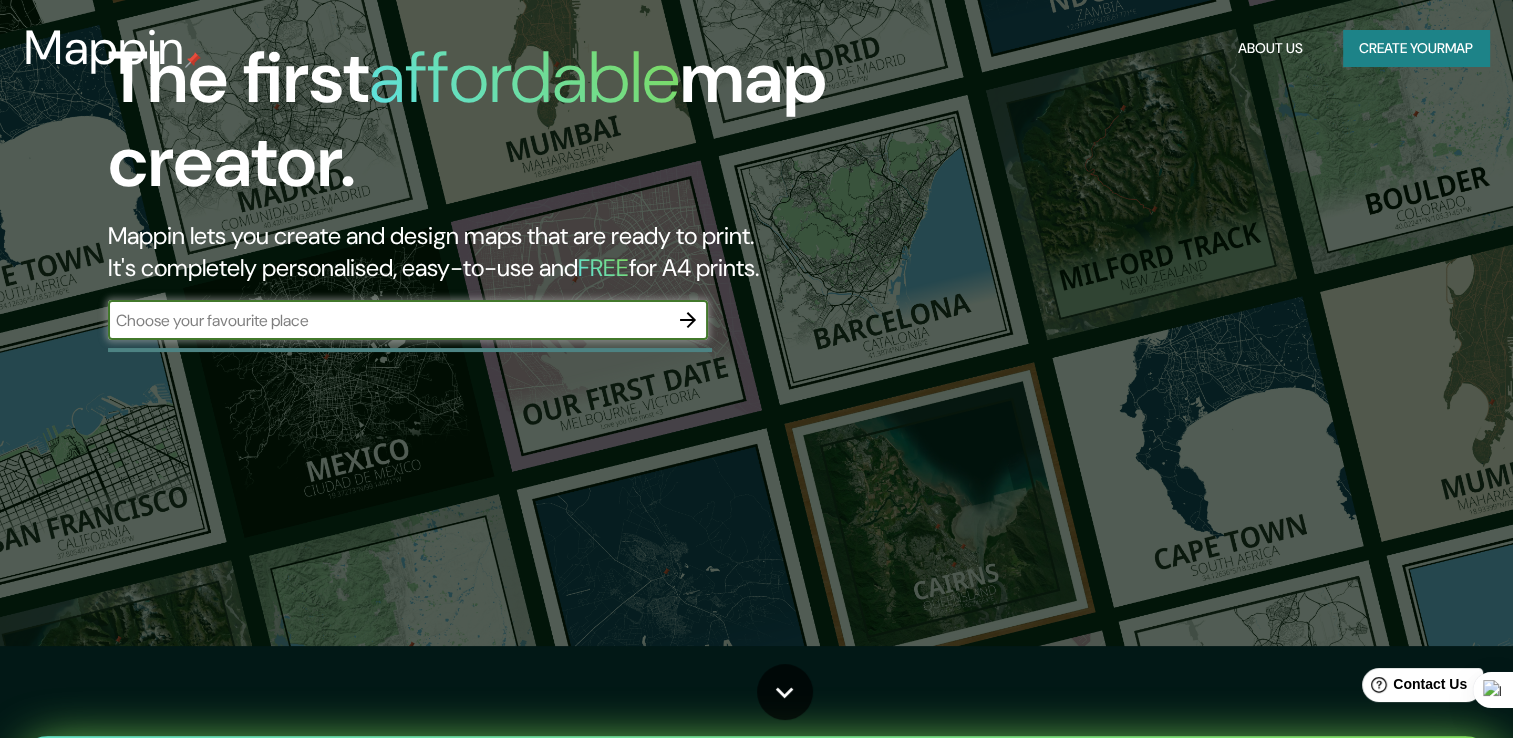 scroll, scrollTop: 0, scrollLeft: 0, axis: both 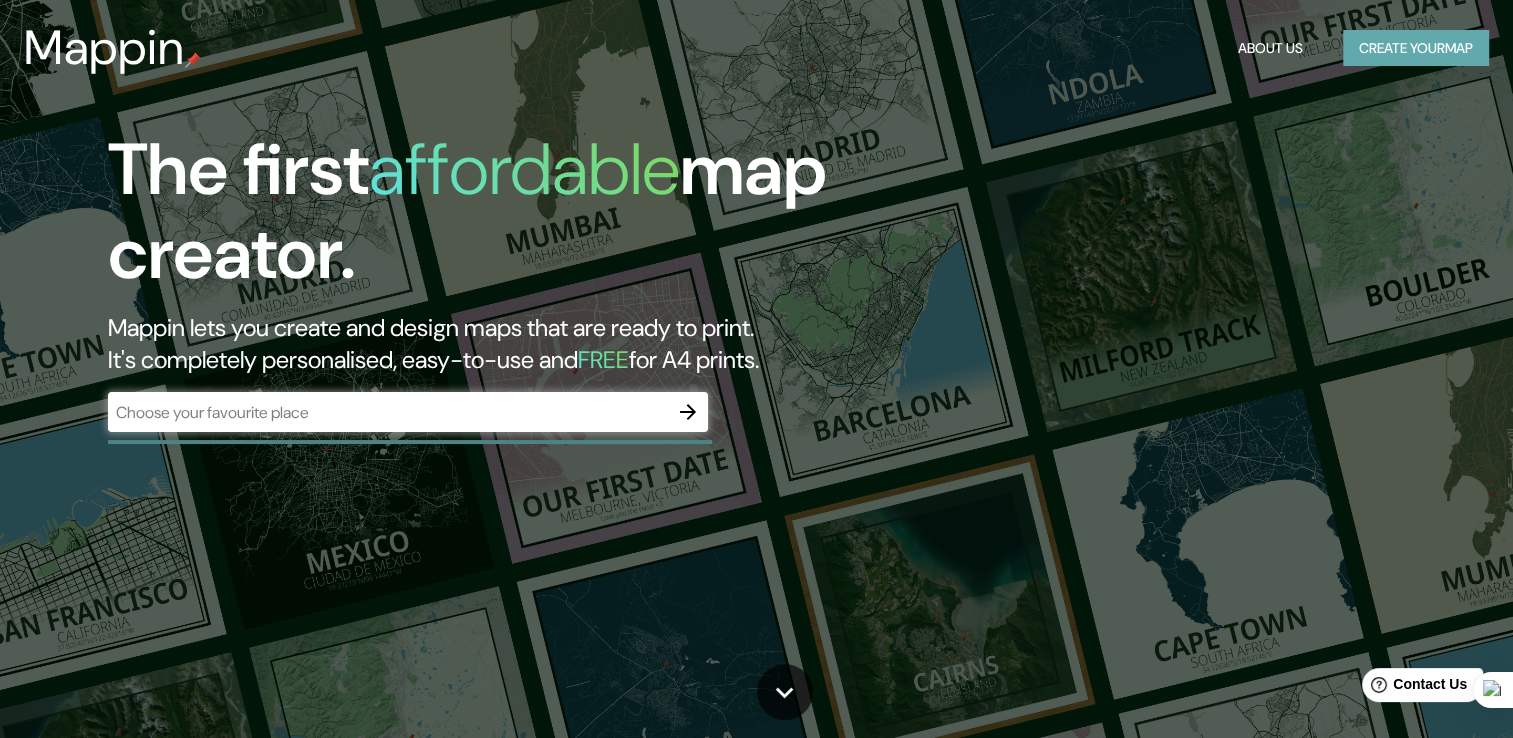 click on "Create your   map" at bounding box center [1416, 48] 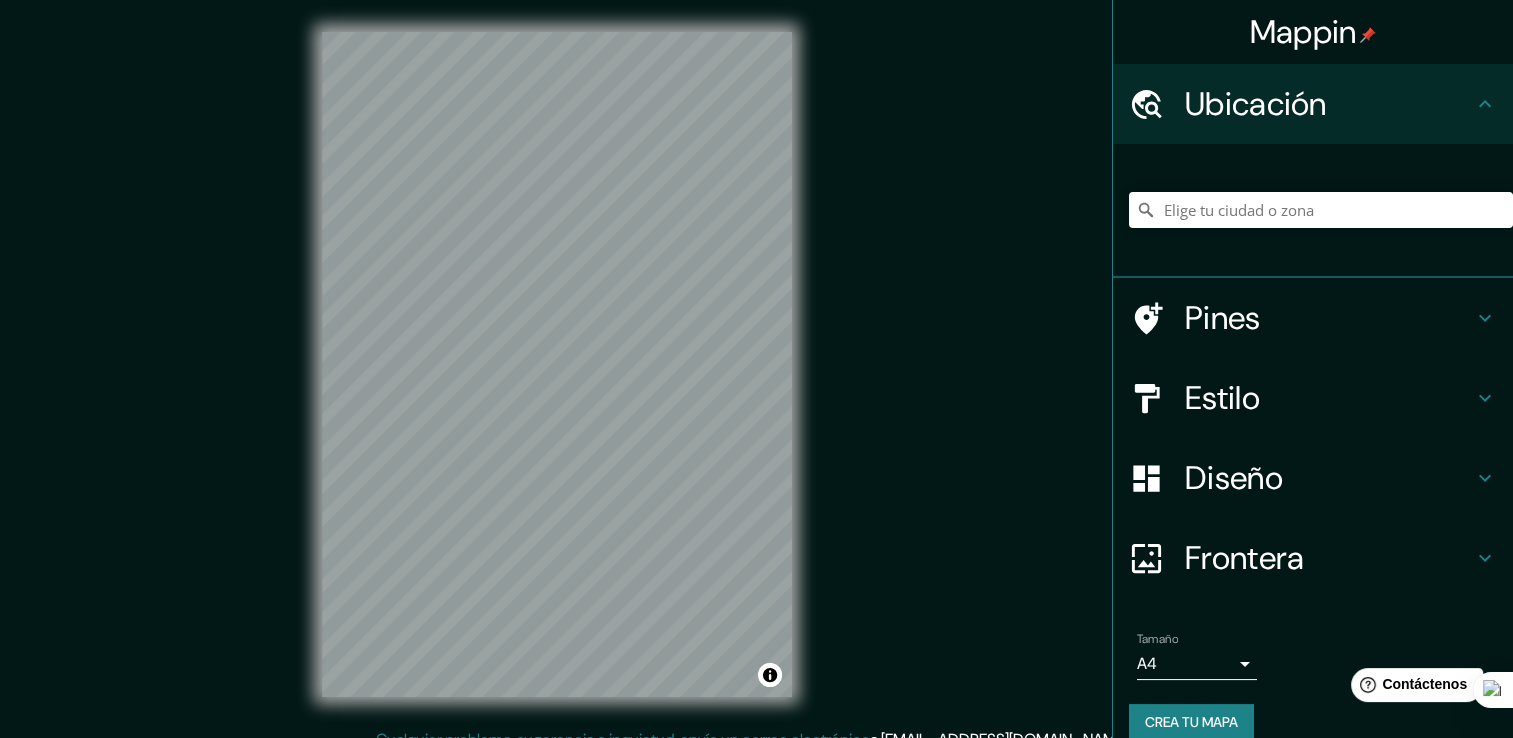 click on "Ubicación" at bounding box center [1329, 104] 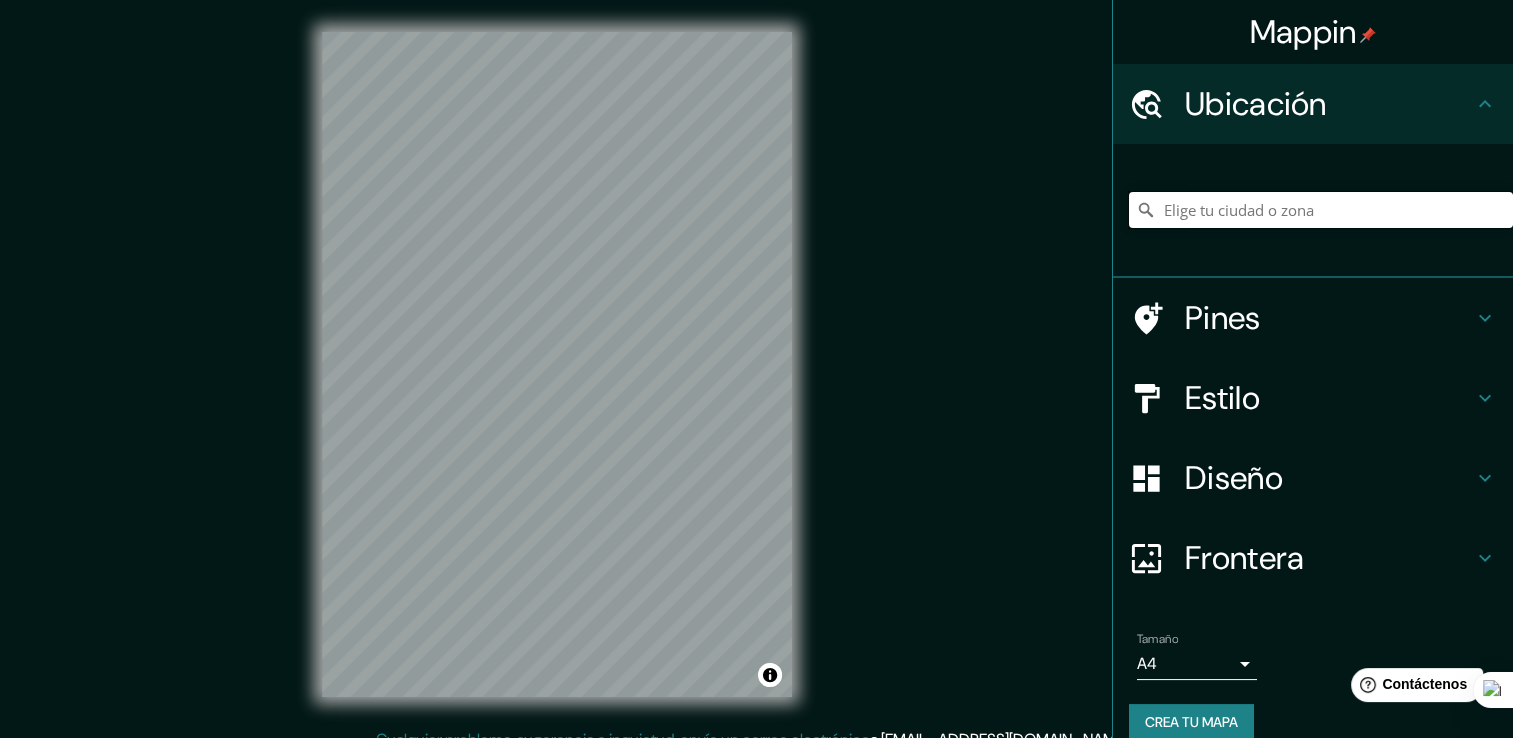 click at bounding box center [1321, 210] 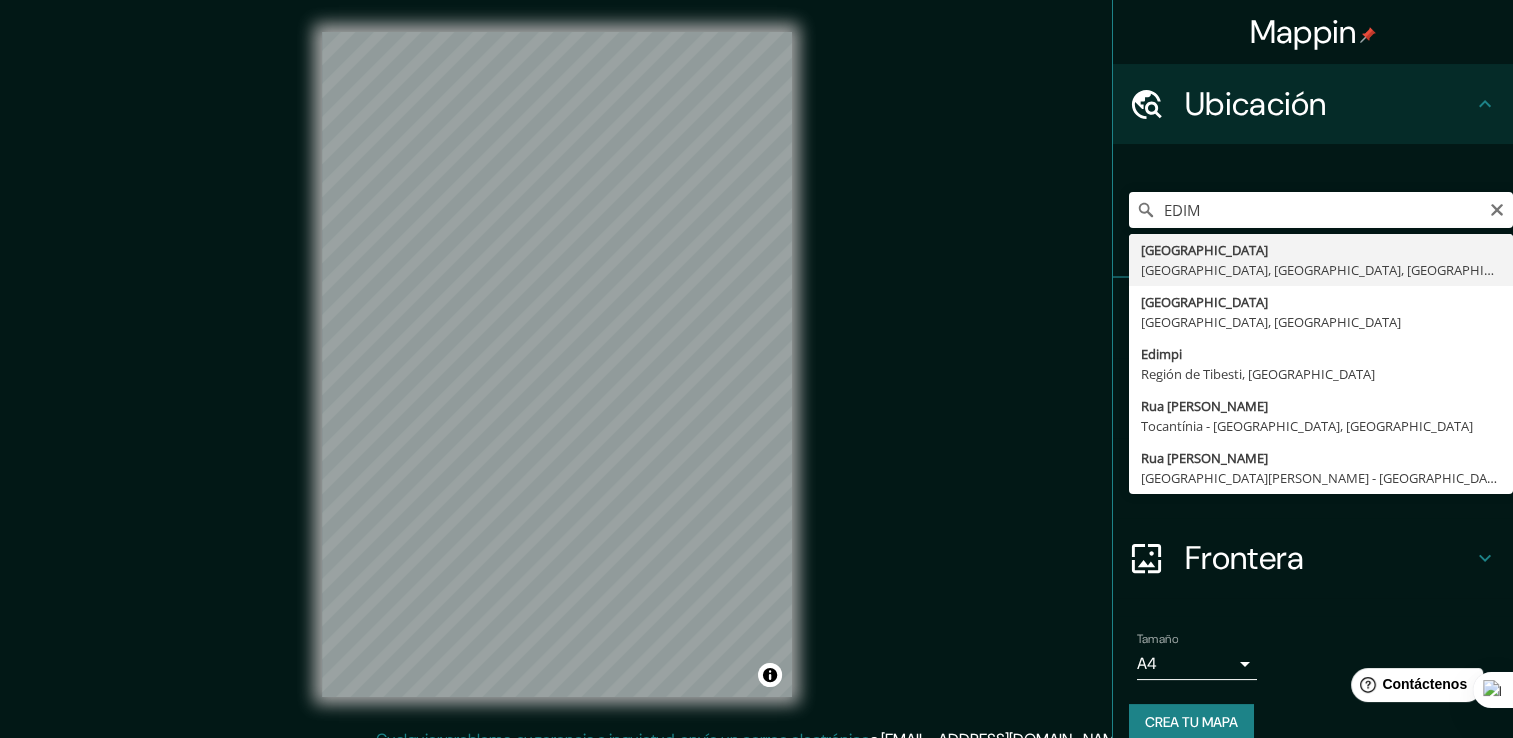 type on "[GEOGRAPHIC_DATA], [GEOGRAPHIC_DATA], [GEOGRAPHIC_DATA], [GEOGRAPHIC_DATA]" 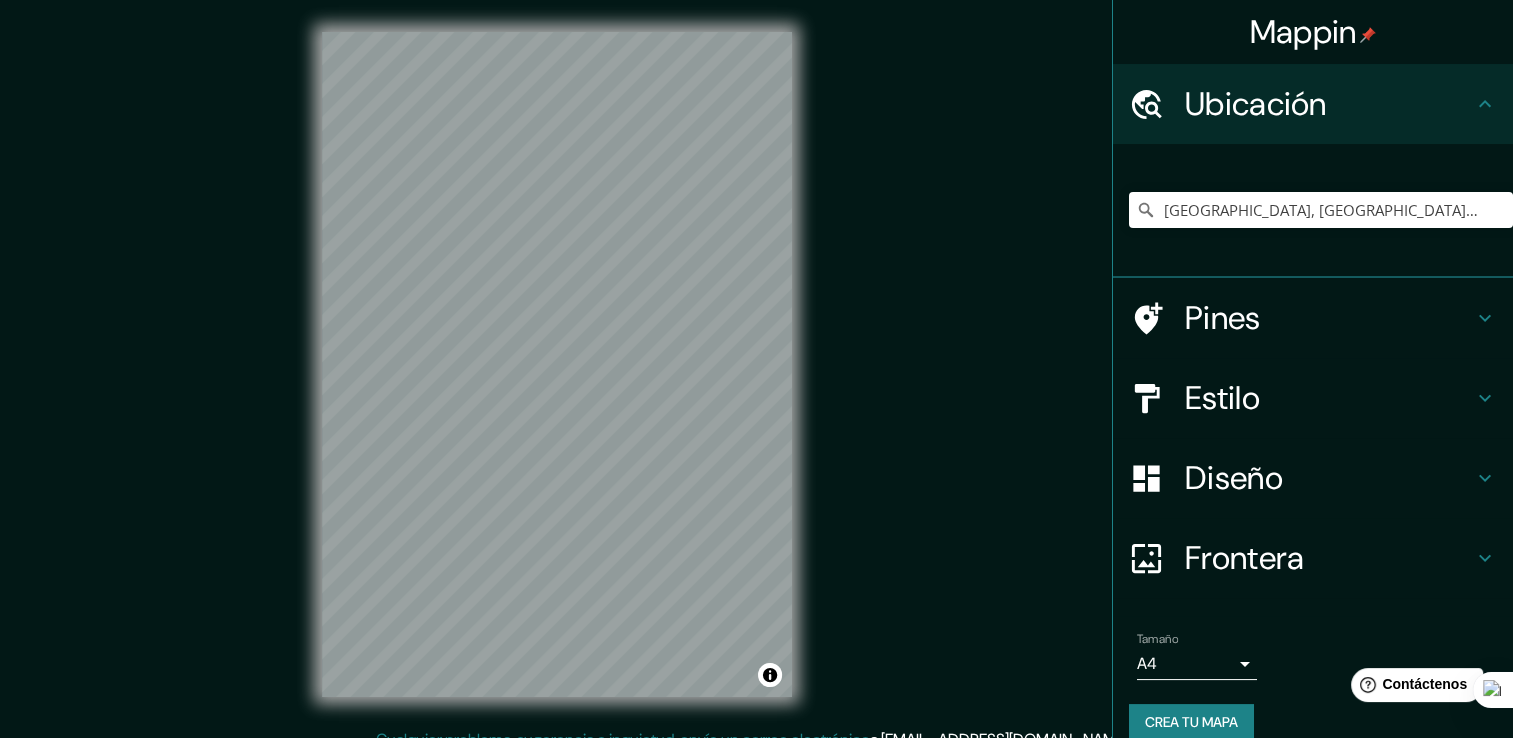 click on "Estilo" at bounding box center [1329, 398] 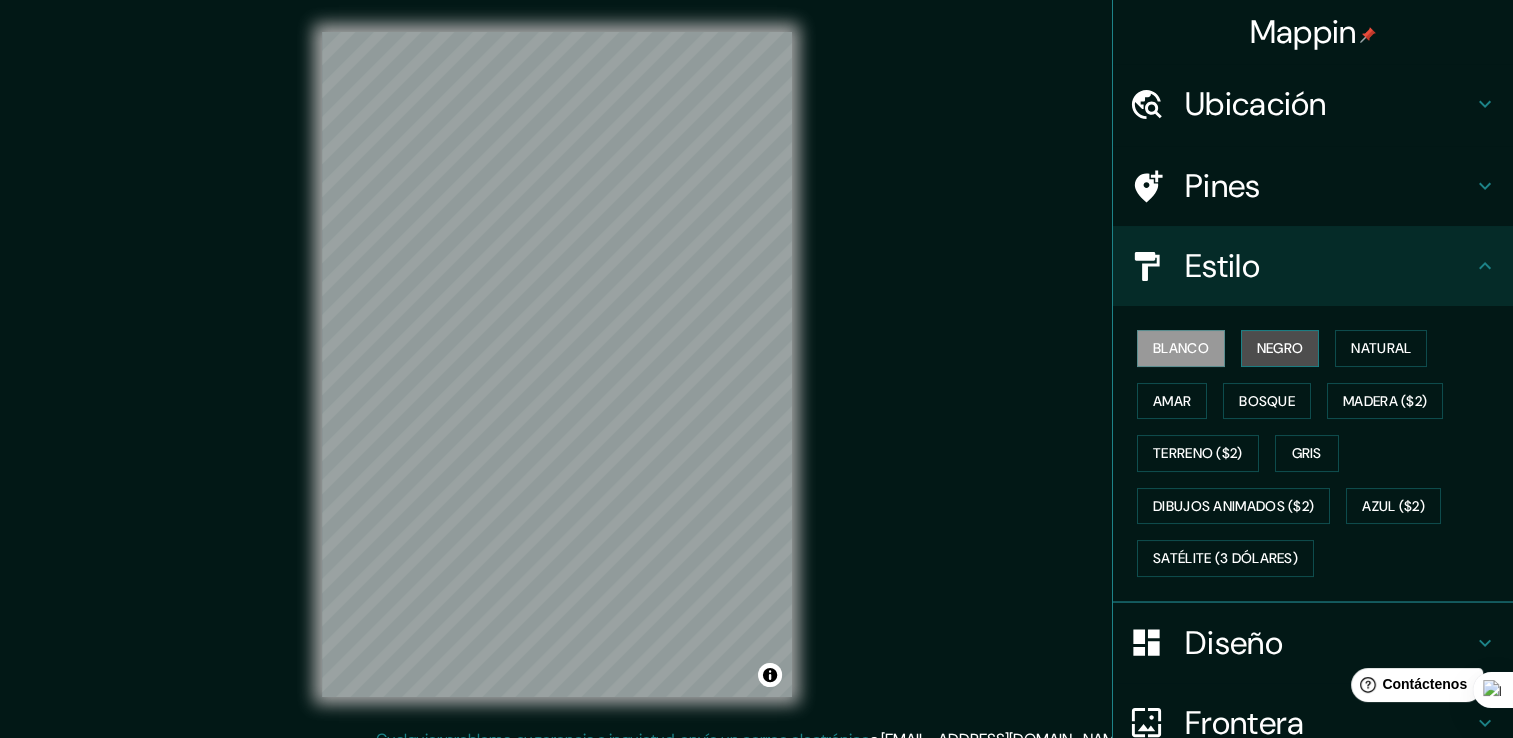 click on "Negro" at bounding box center (1280, 348) 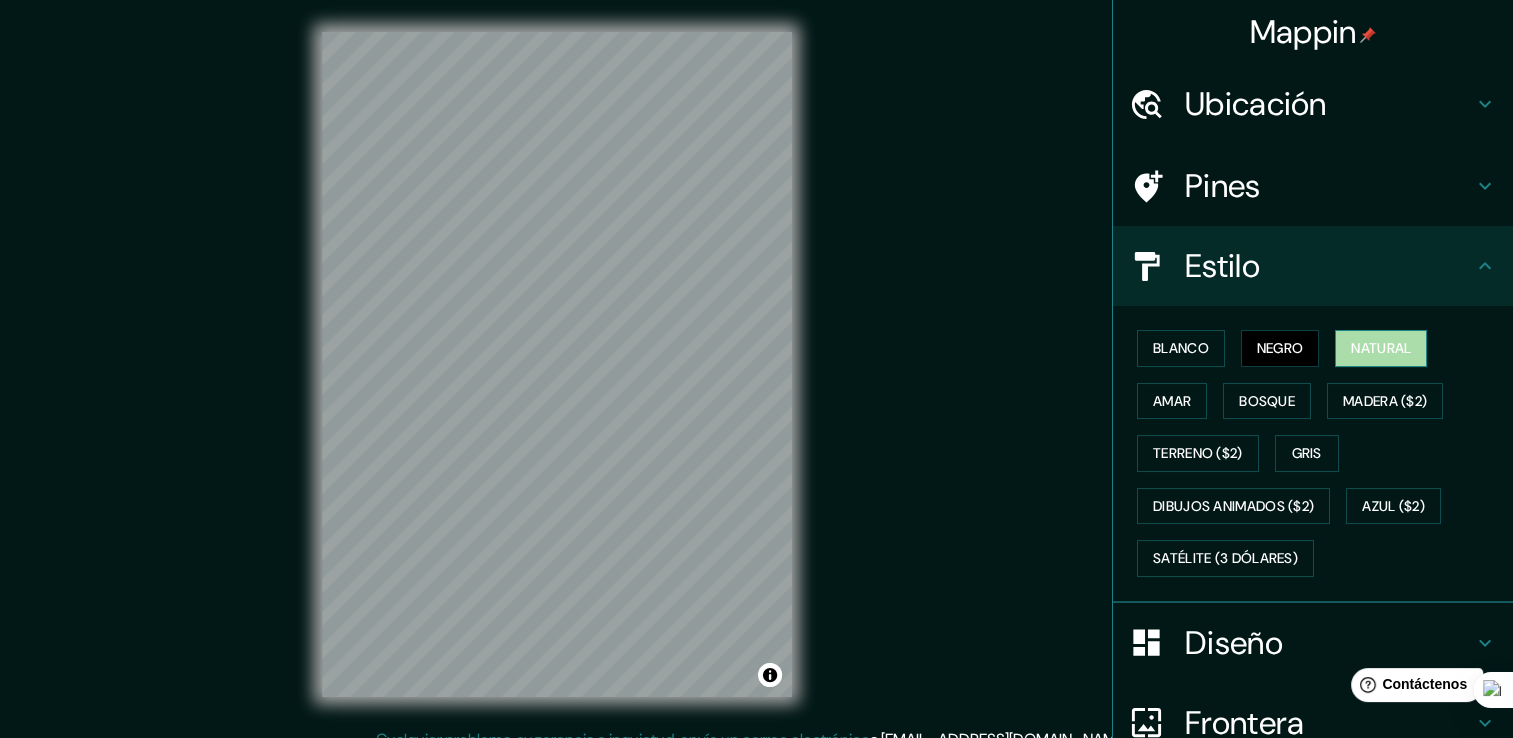click on "Natural" at bounding box center (1381, 348) 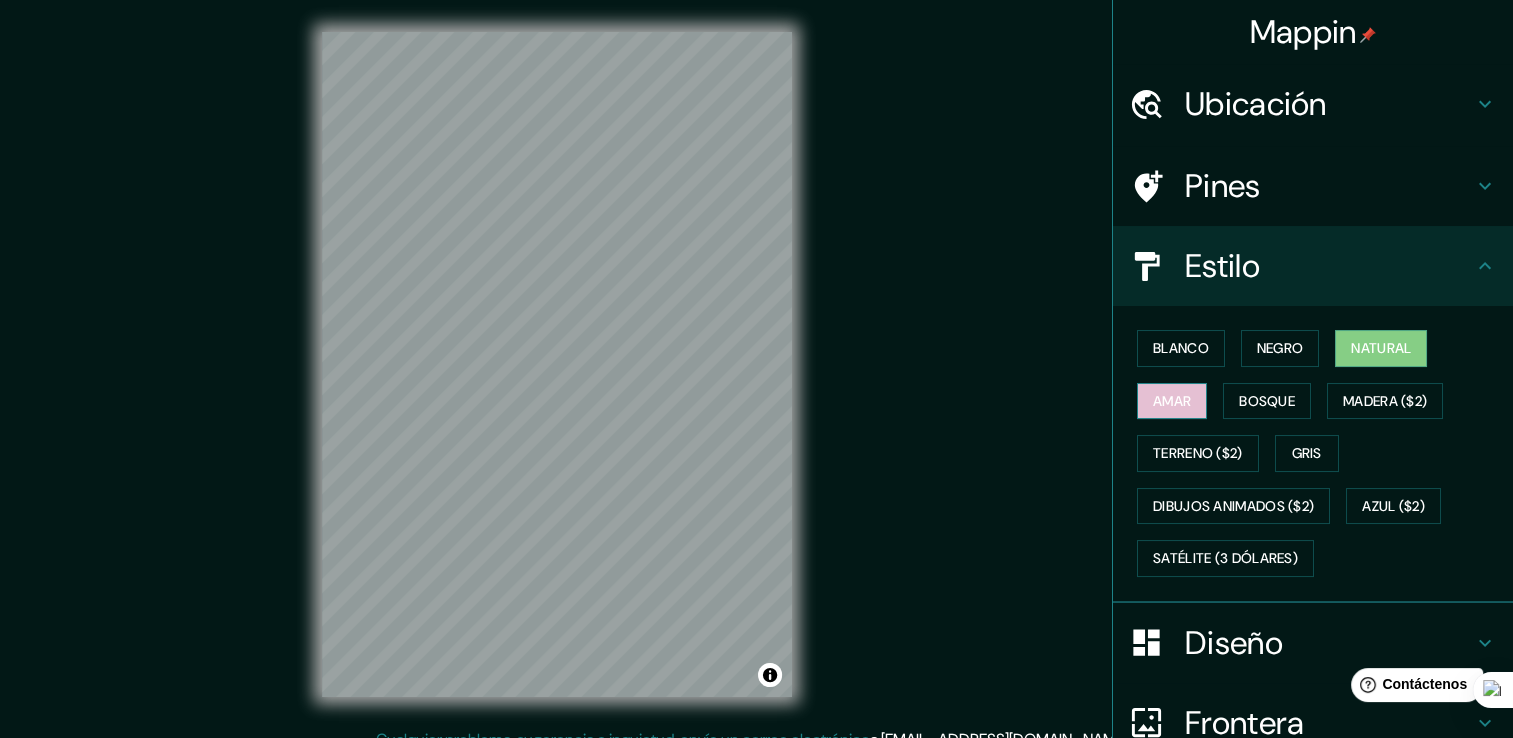 click on "Amar" at bounding box center (1172, 401) 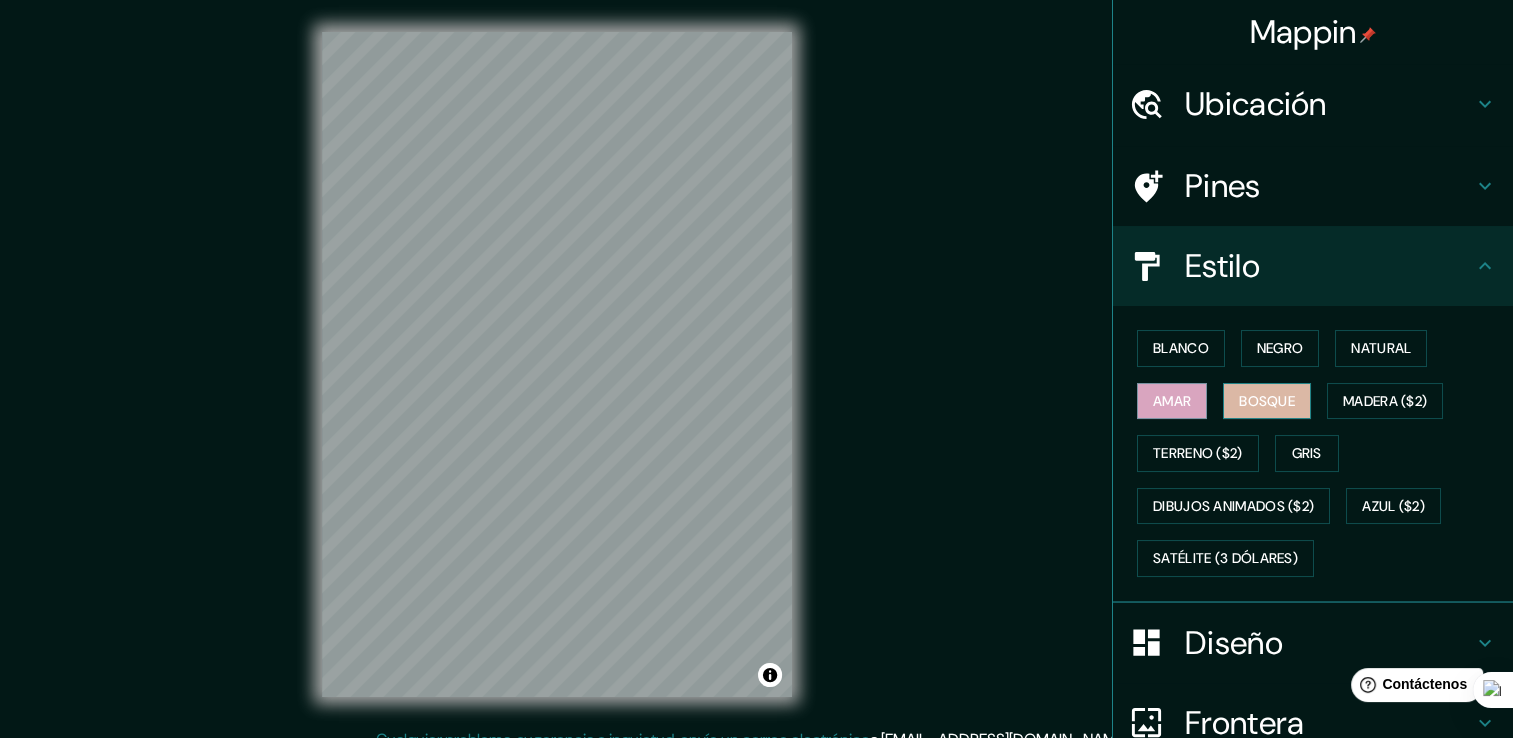 click on "Bosque" at bounding box center (1267, 401) 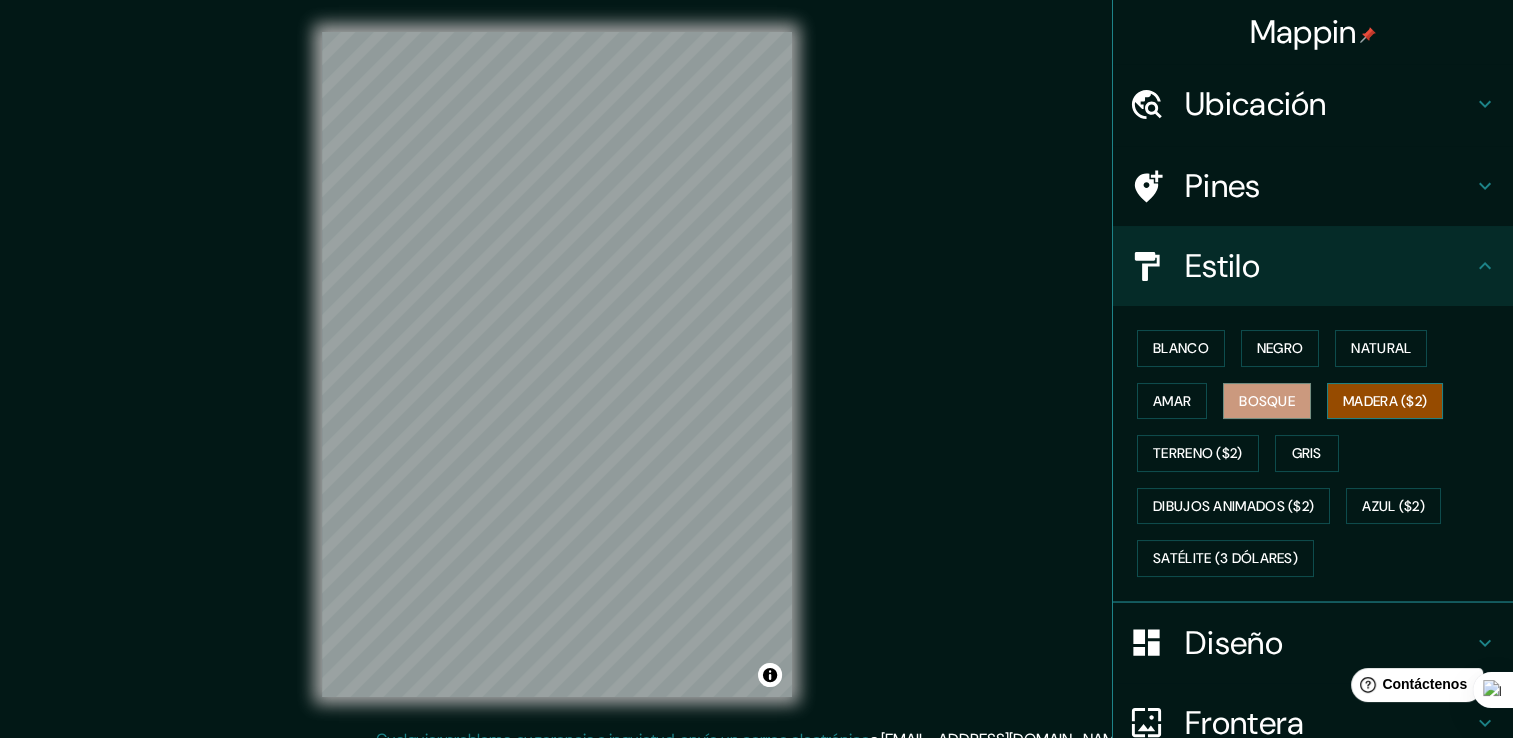 click on "Madera ($2)" at bounding box center (1385, 401) 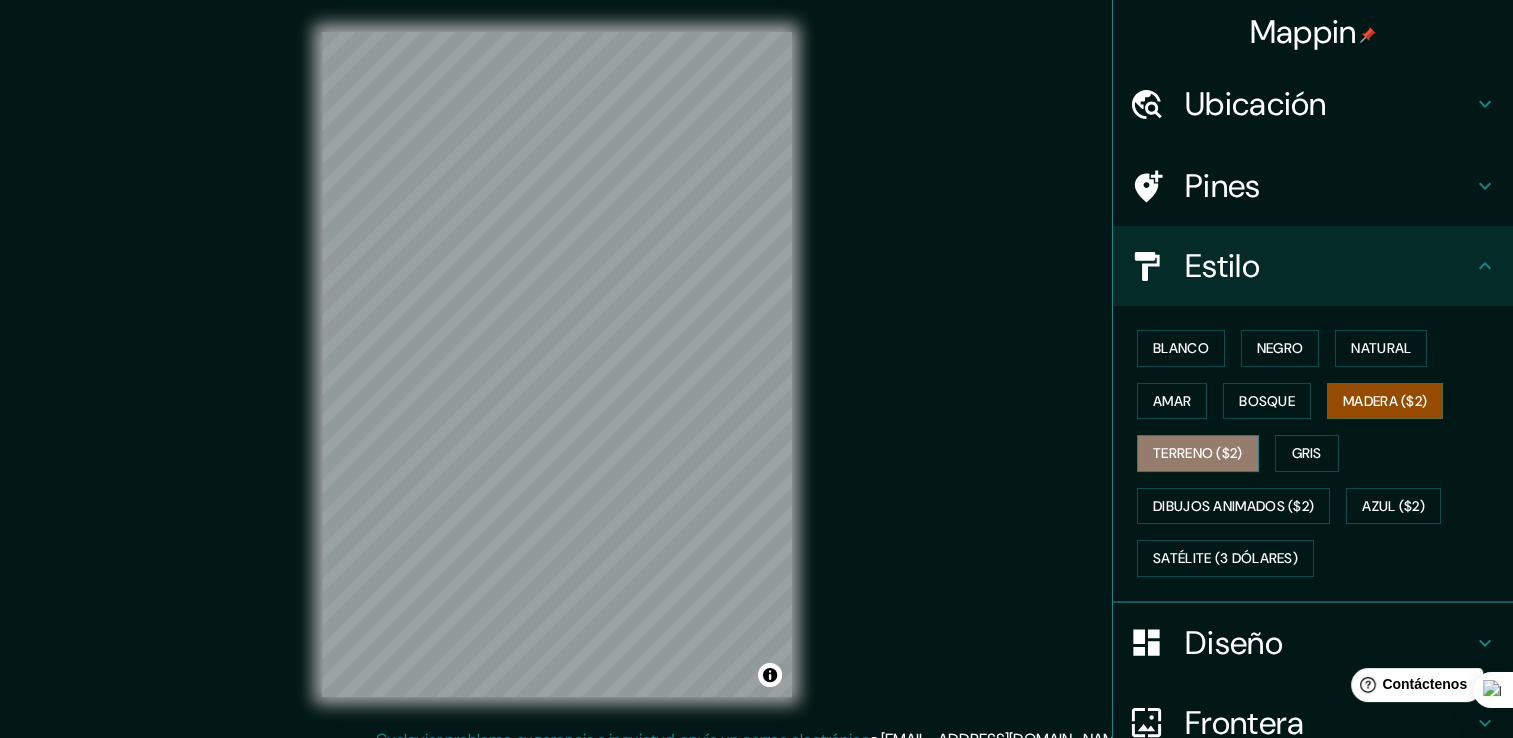 click on "Terreno ($2)" at bounding box center (1198, 453) 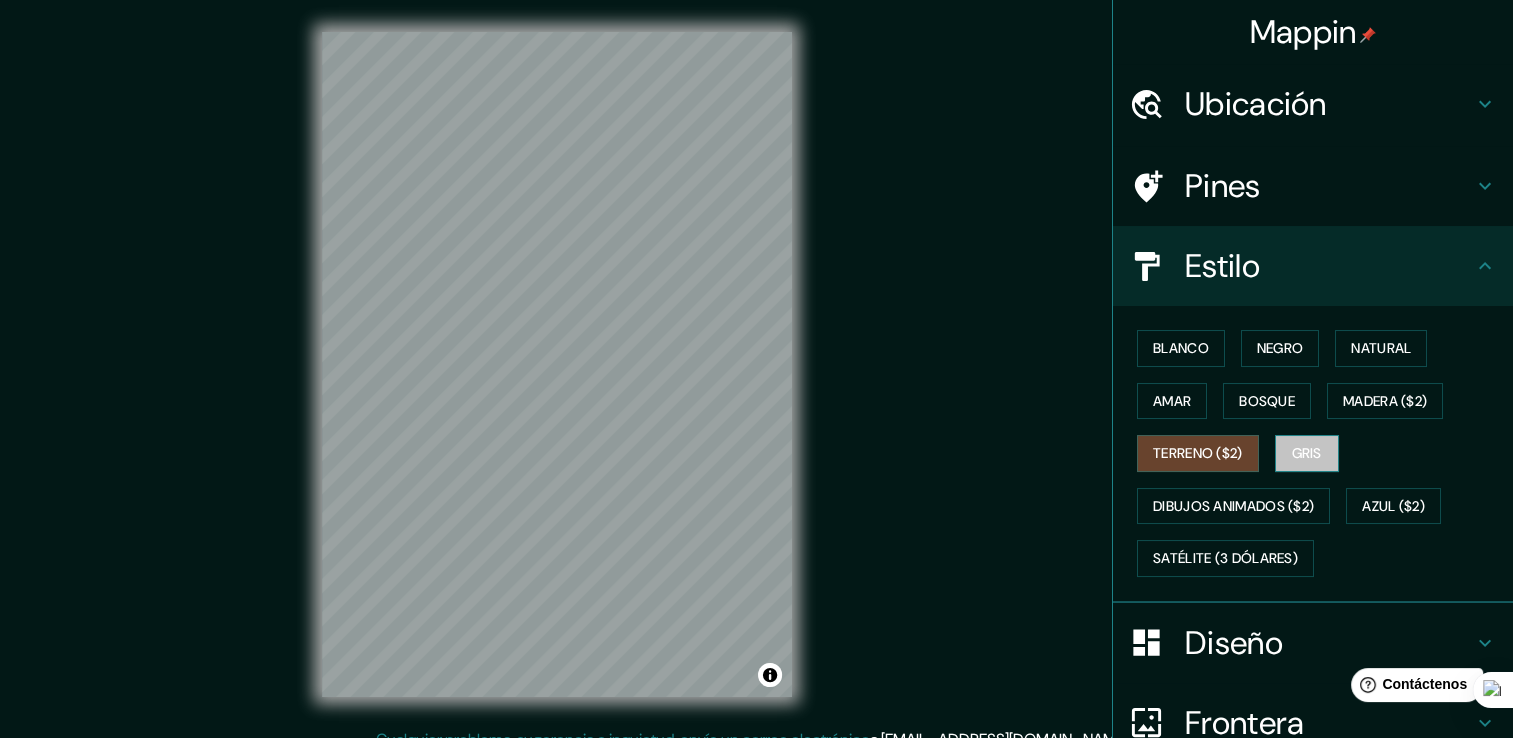 click on "Gris" at bounding box center [1307, 453] 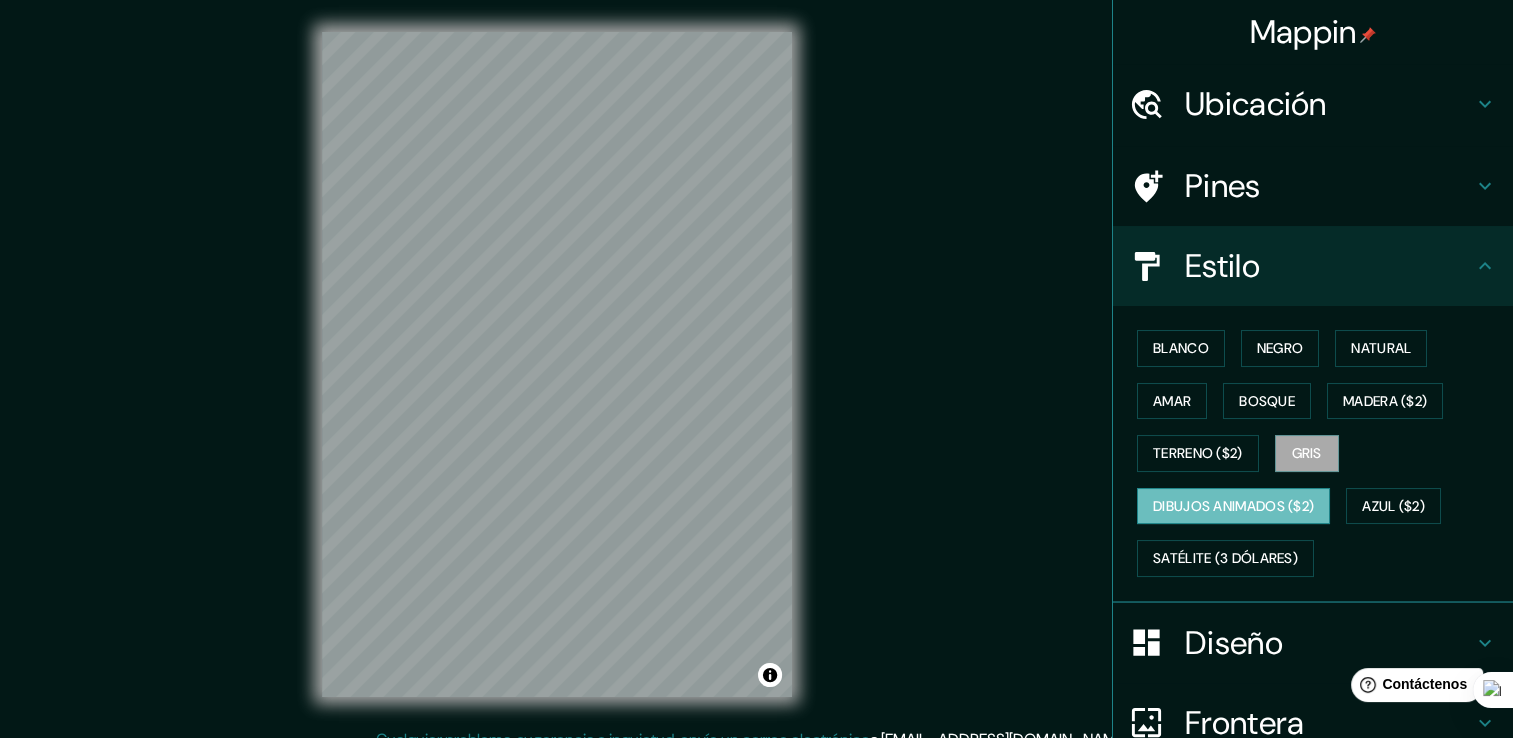 click on "Dibujos animados ($2)" at bounding box center (1233, 506) 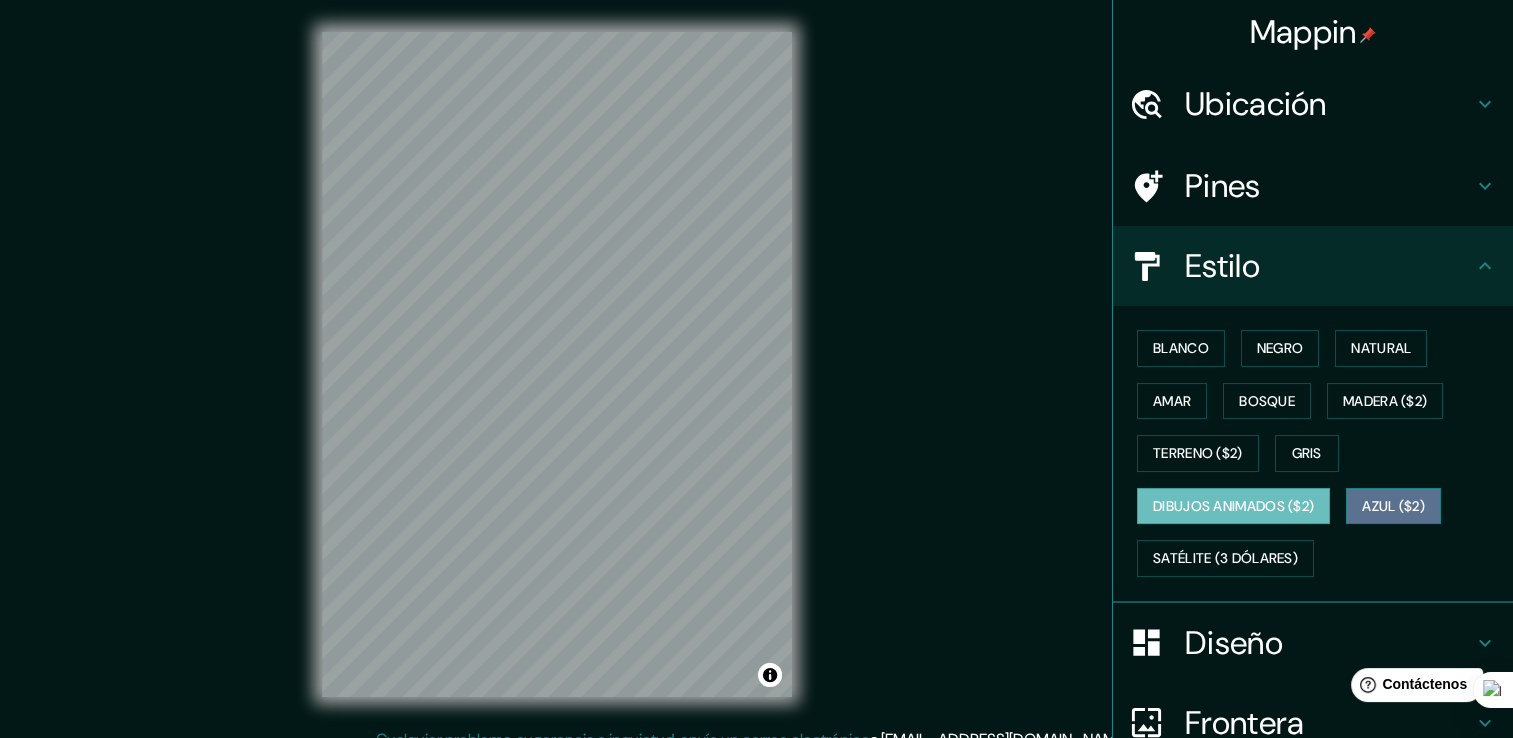 click on "Azul ($2)" at bounding box center (1393, 506) 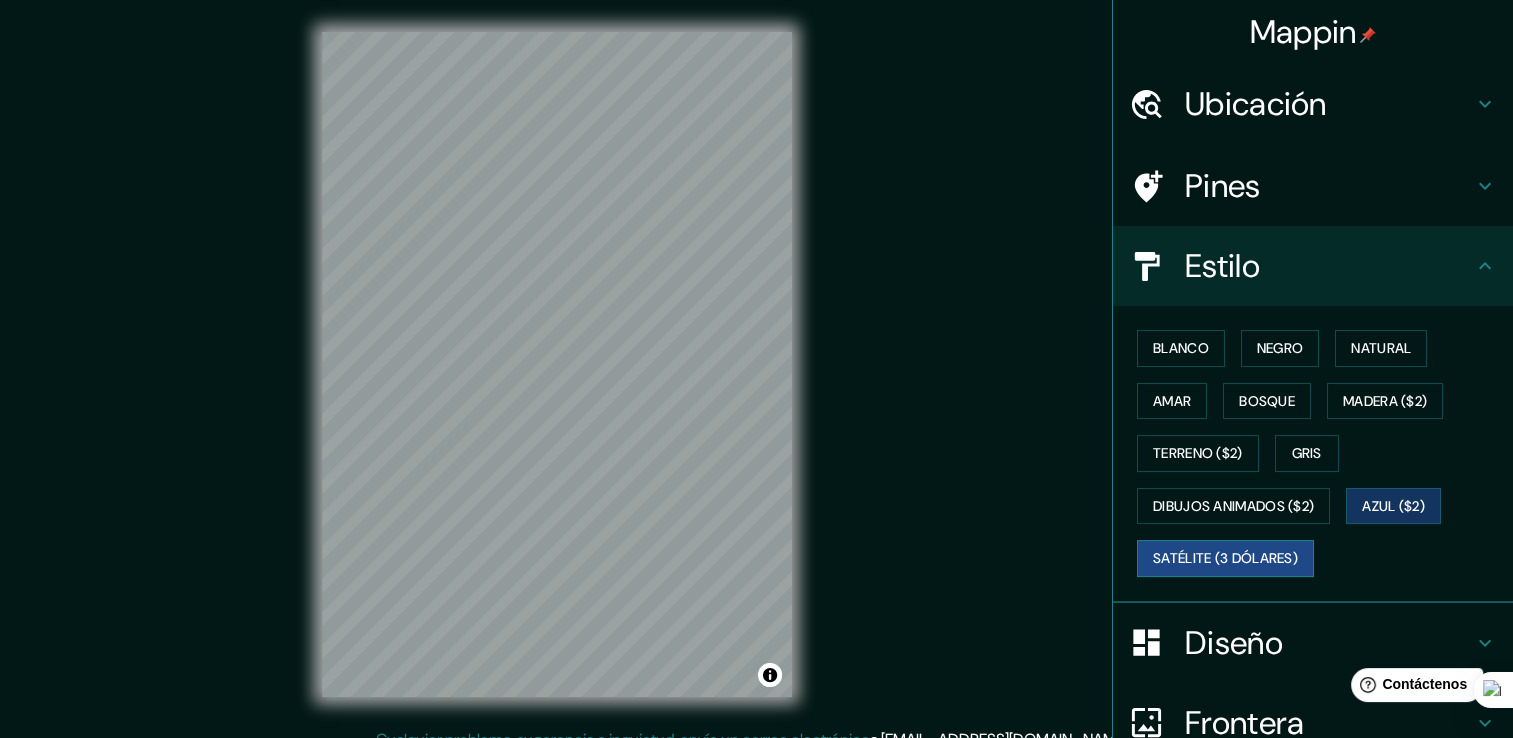 click on "Satélite (3 dólares)" at bounding box center (1225, 558) 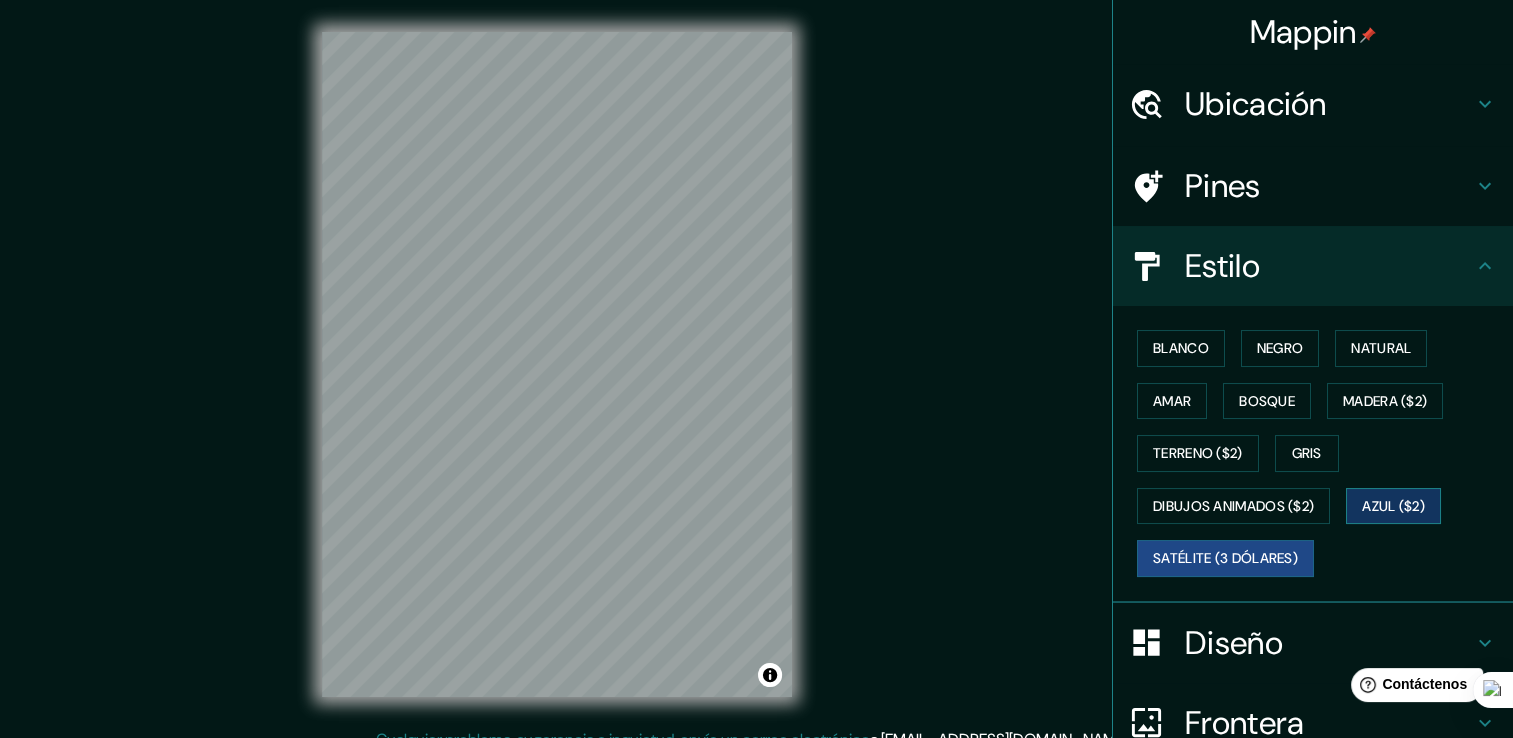 scroll, scrollTop: 187, scrollLeft: 0, axis: vertical 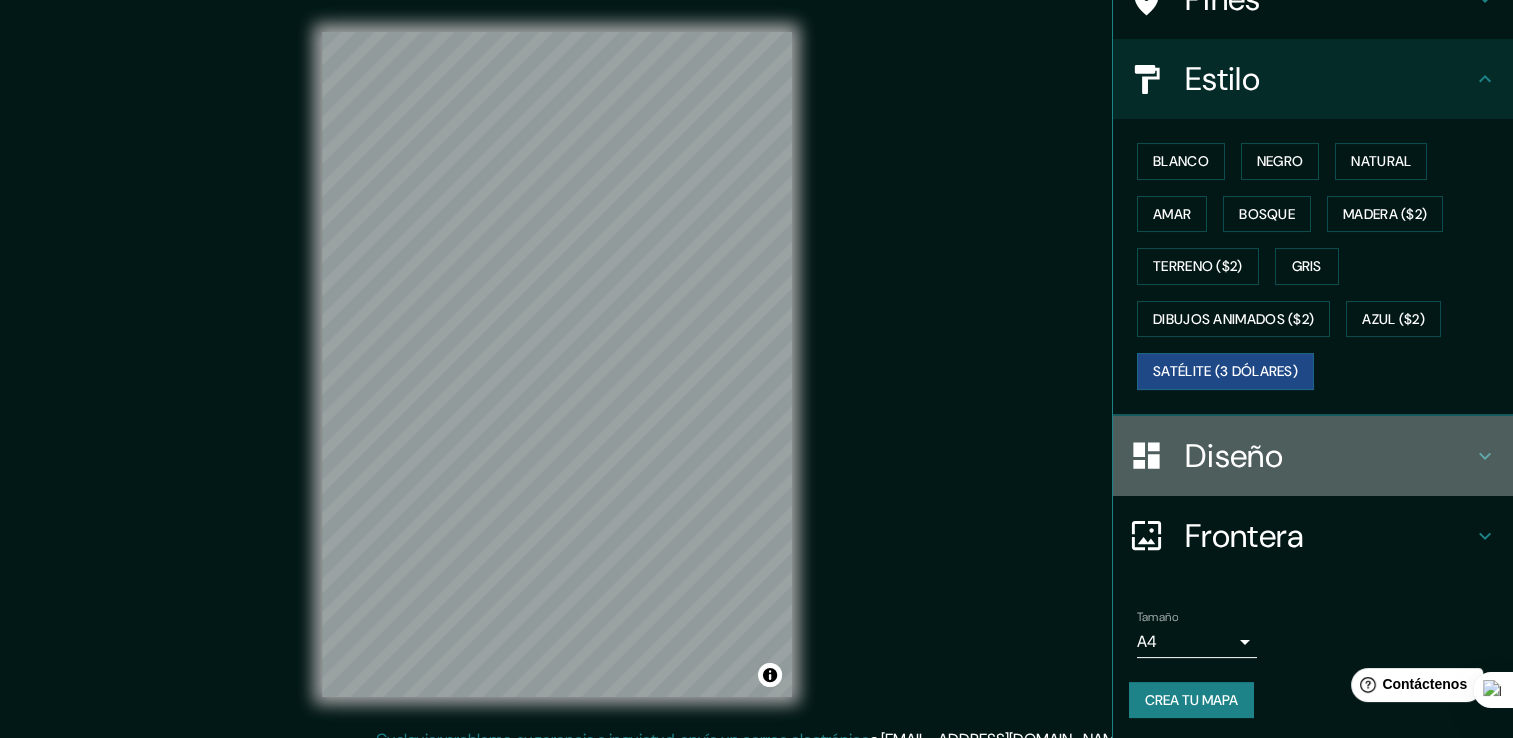 click on "Diseño" at bounding box center [1329, 456] 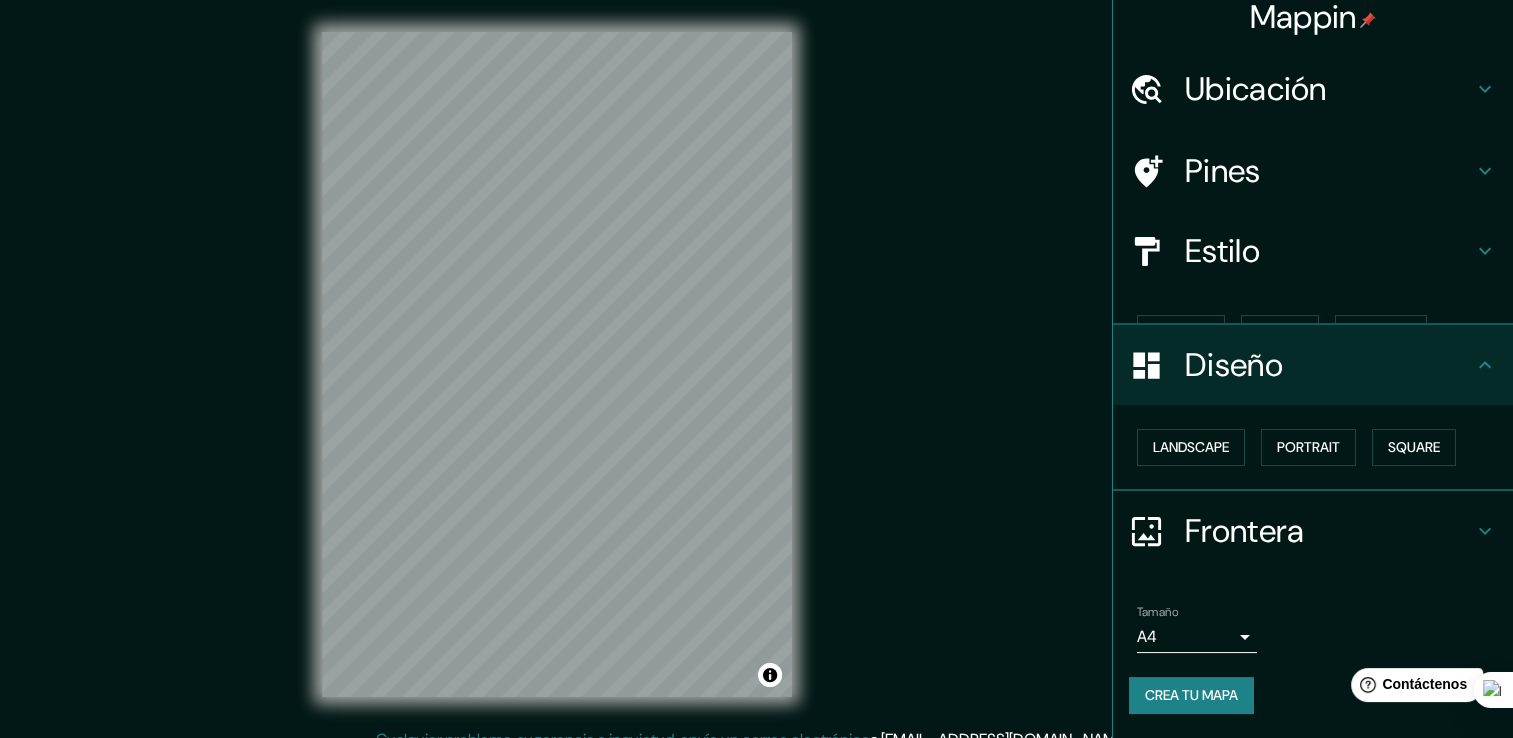scroll, scrollTop: 0, scrollLeft: 0, axis: both 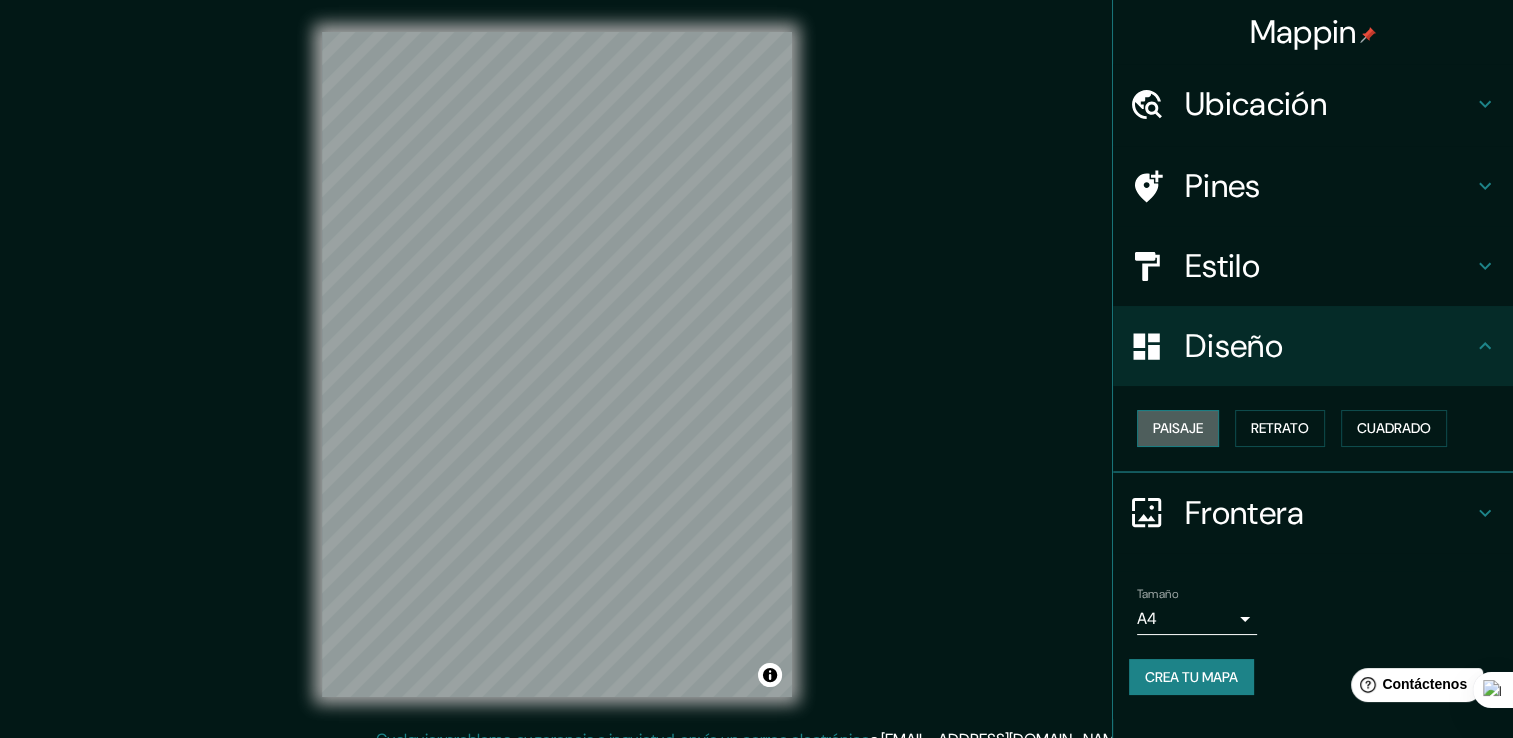 click on "Paisaje" at bounding box center (1178, 428) 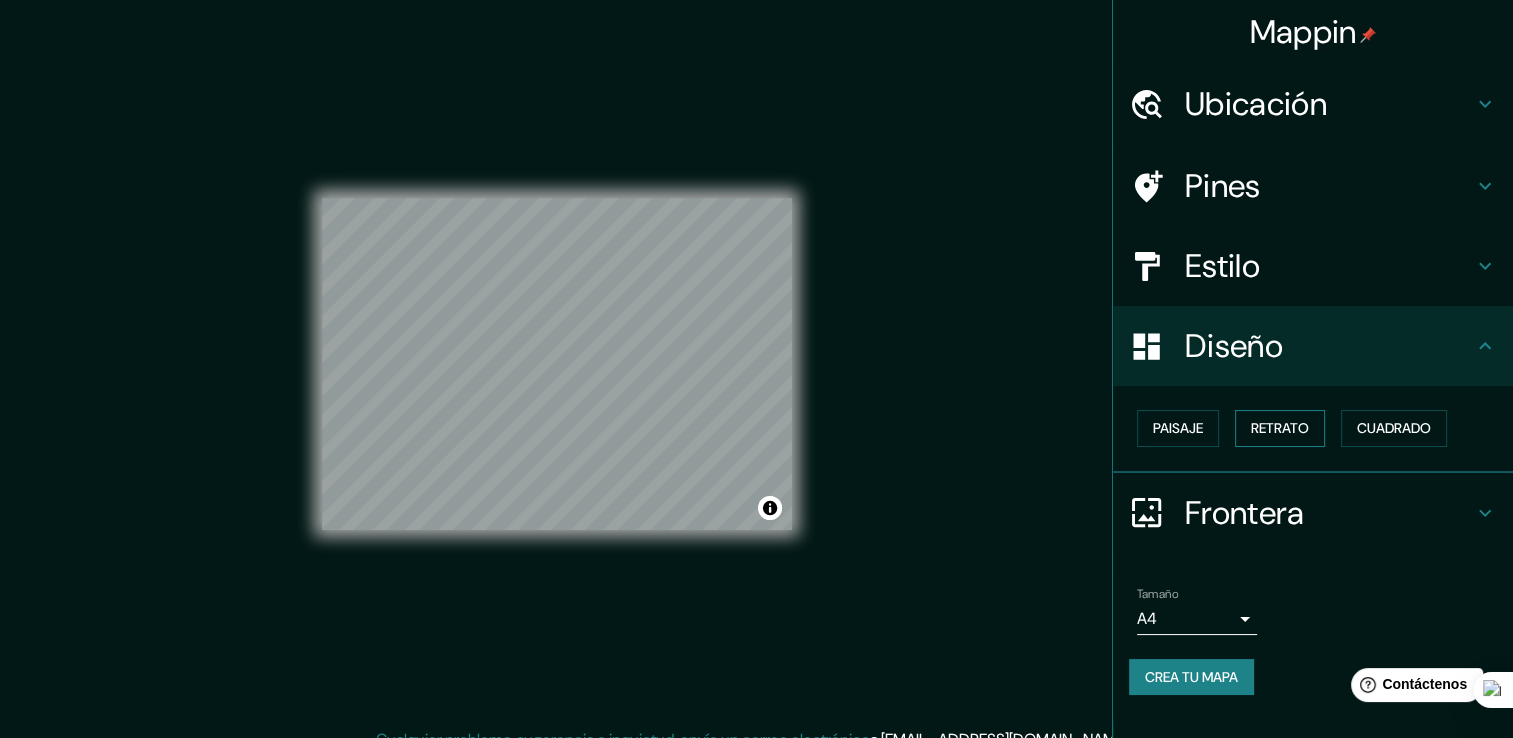 click on "Retrato" at bounding box center (1280, 428) 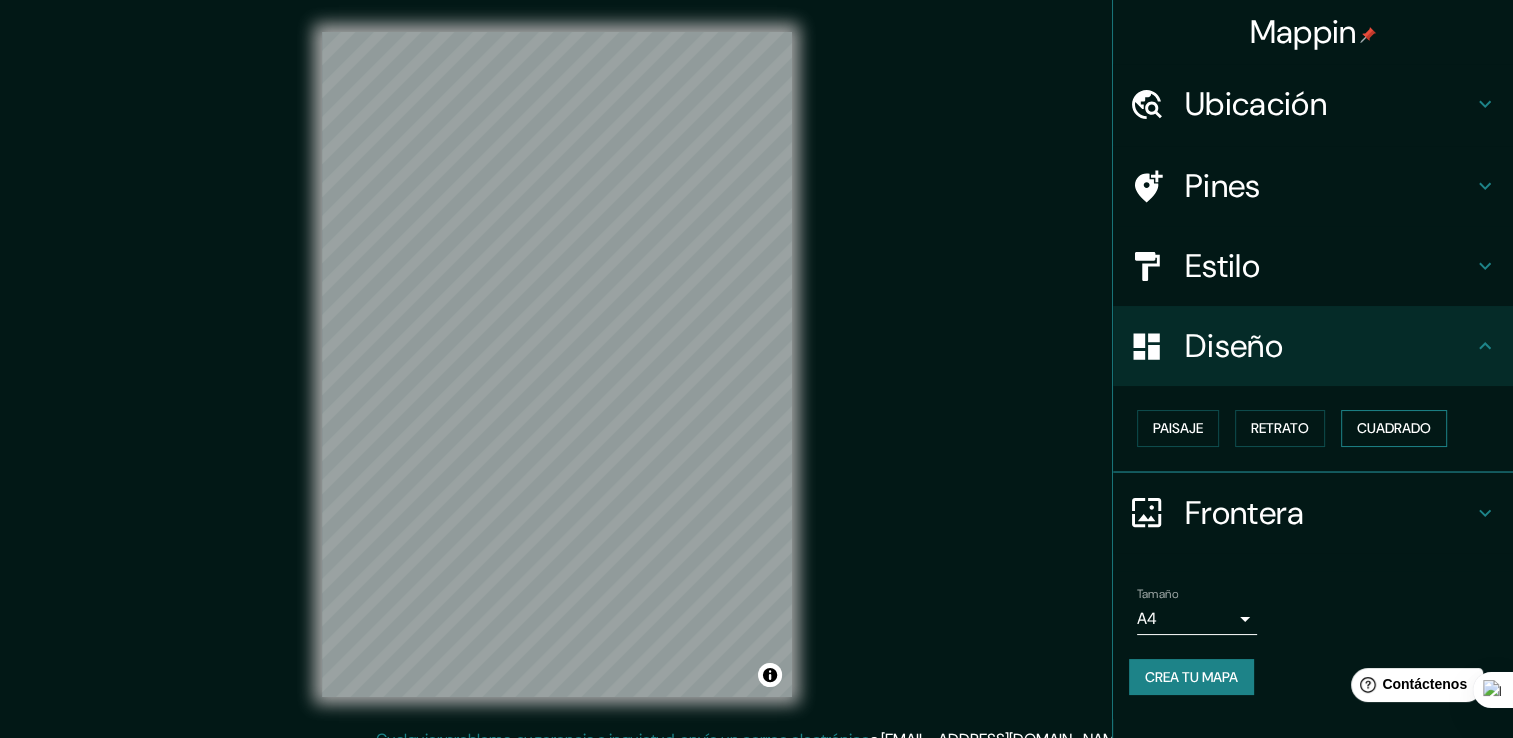 click on "Cuadrado" at bounding box center [1394, 428] 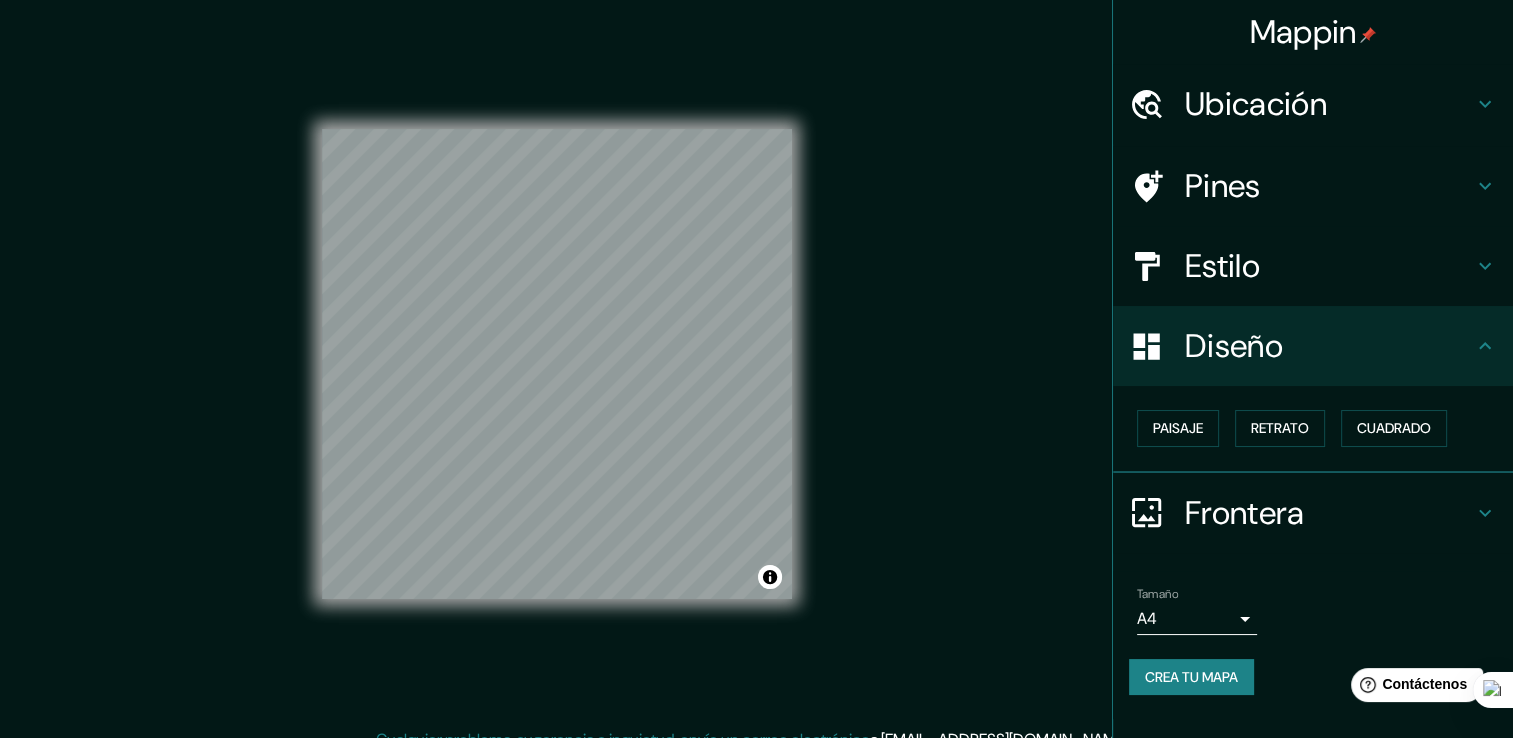 click on "Frontera" at bounding box center (1313, 513) 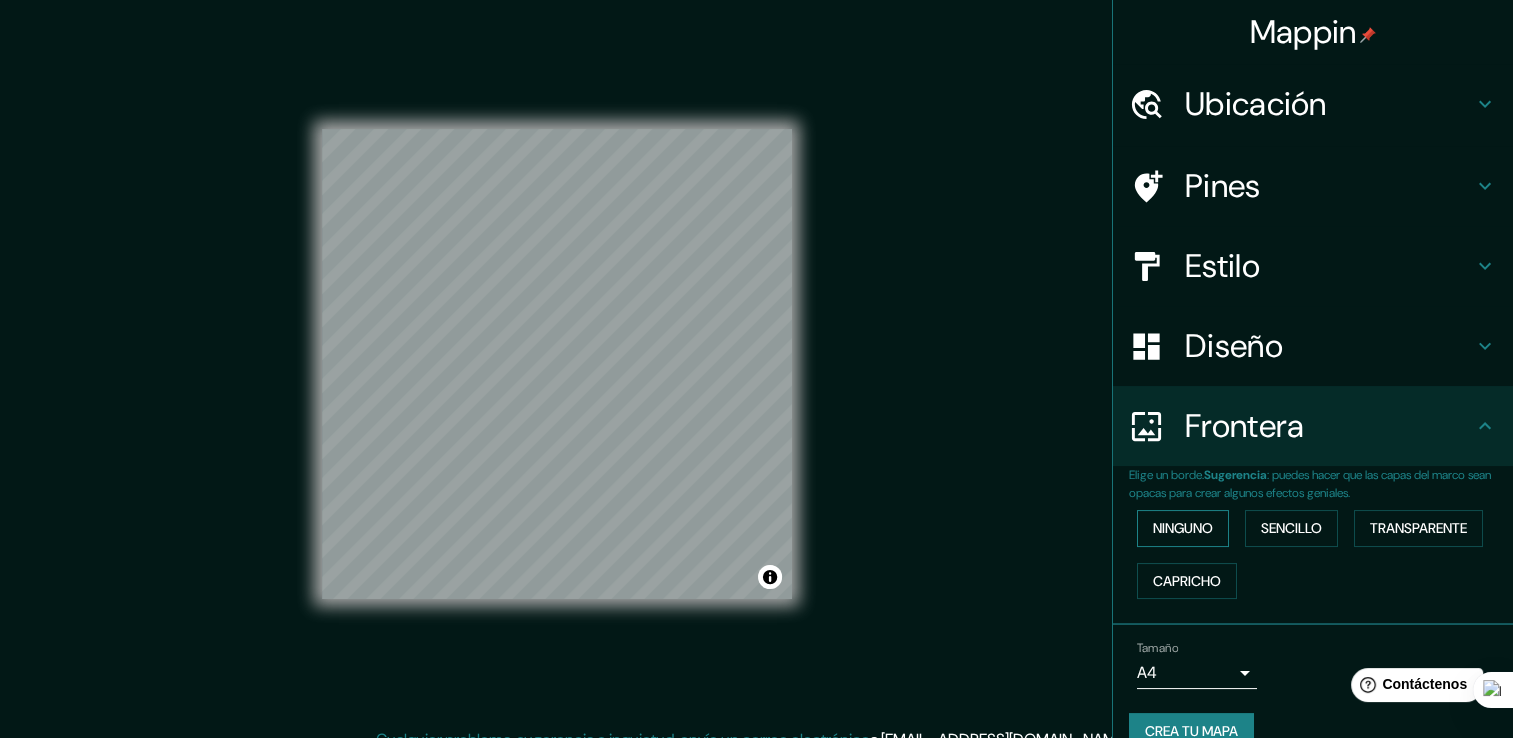 click on "Ninguno" at bounding box center (1183, 528) 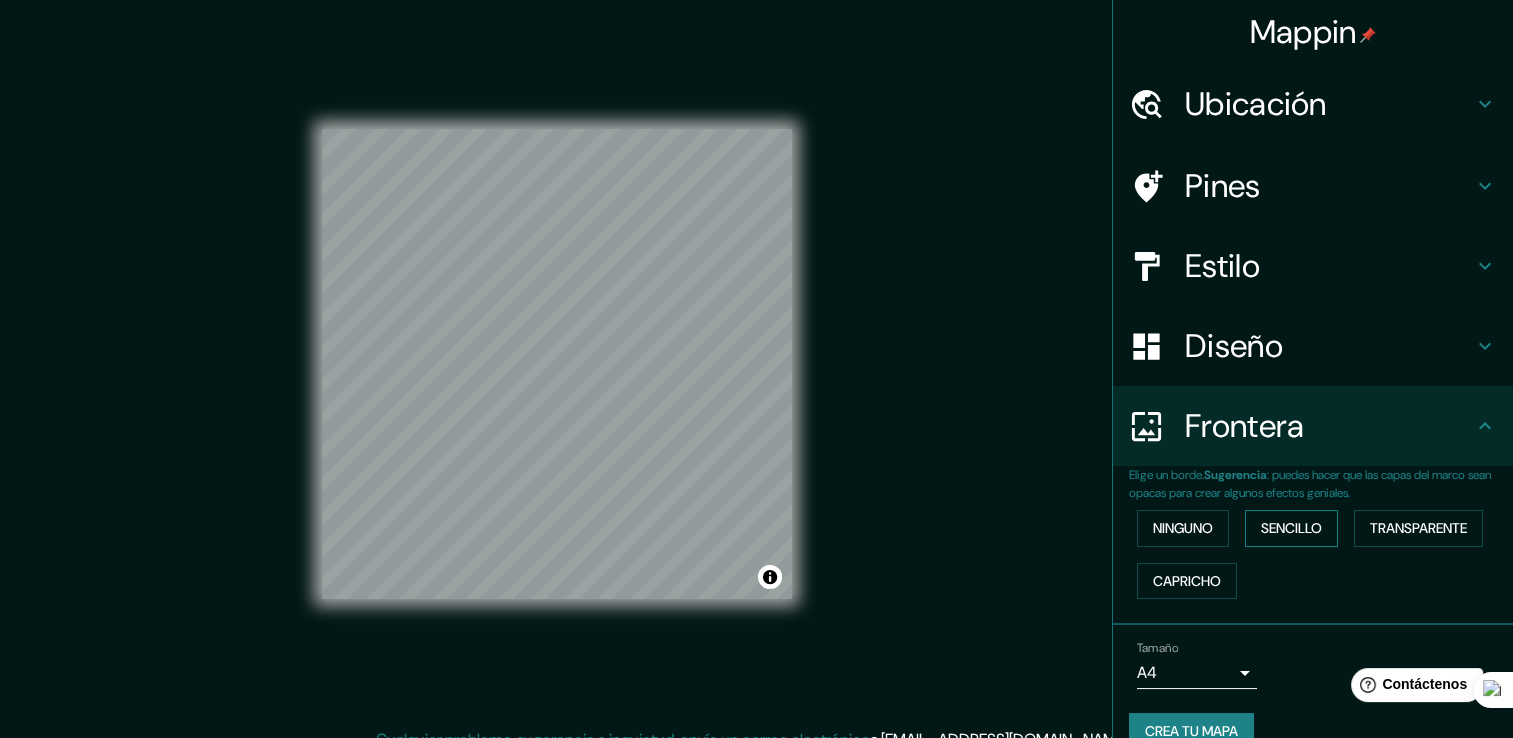 click on "Sencillo" at bounding box center (1291, 528) 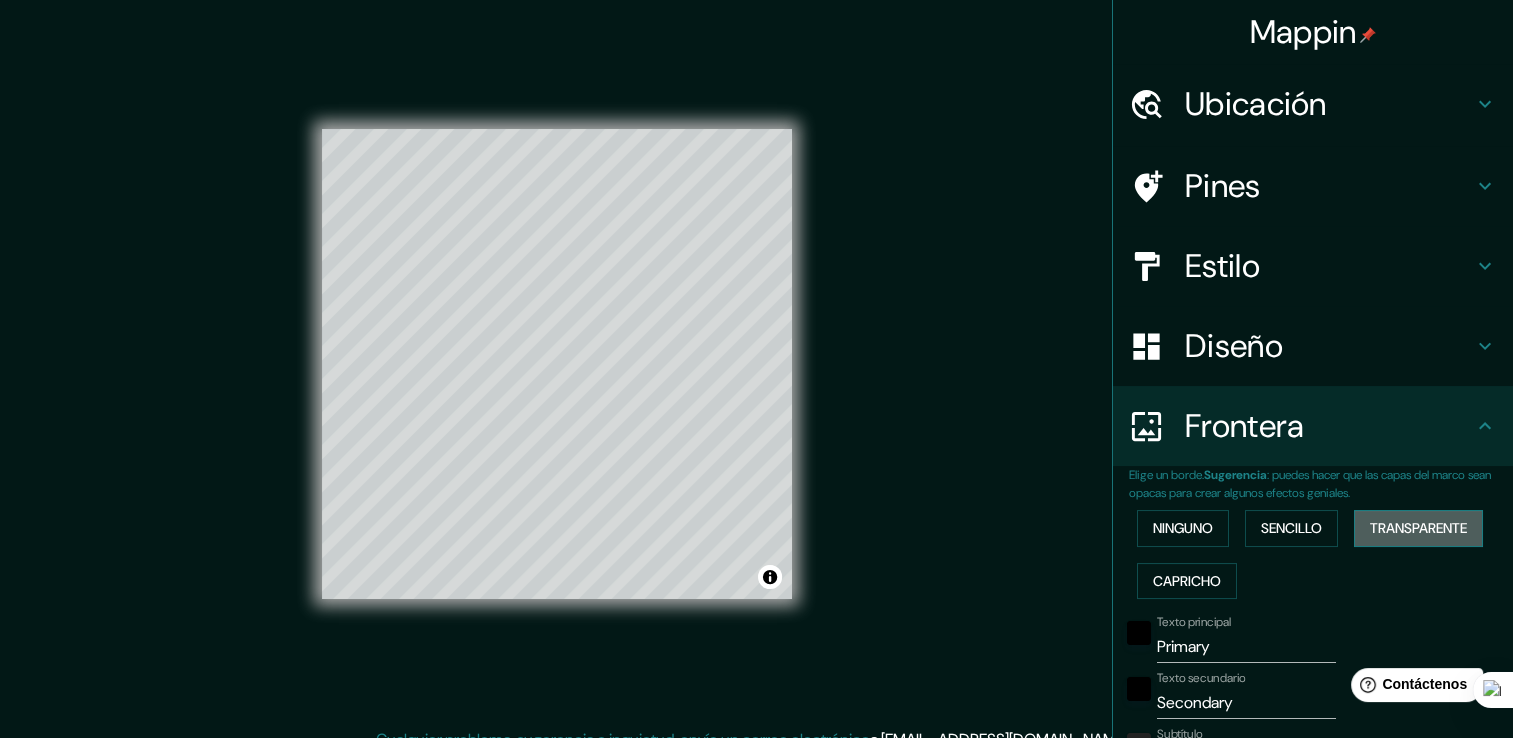 click on "Transparente" at bounding box center (1418, 528) 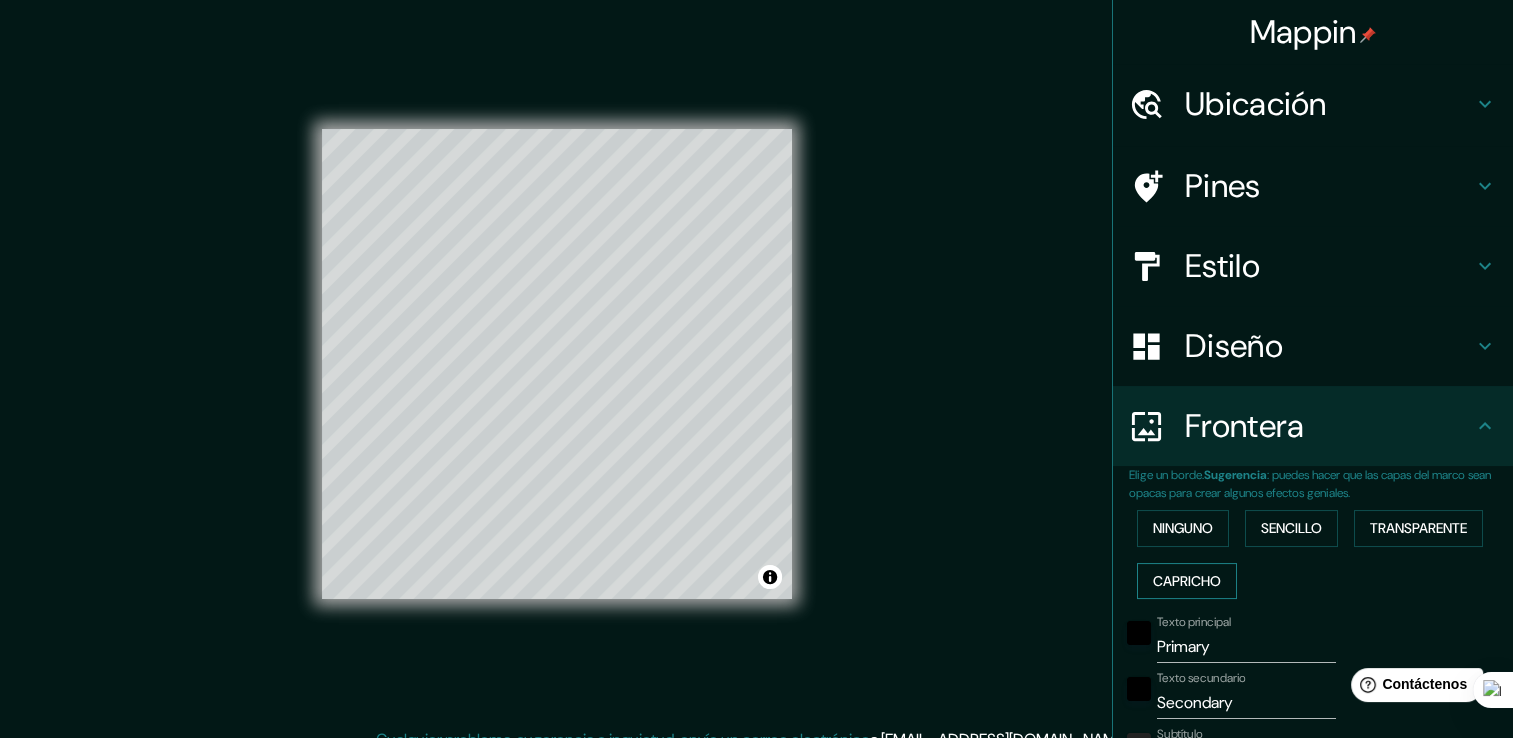 click on "Capricho" at bounding box center [1187, 581] 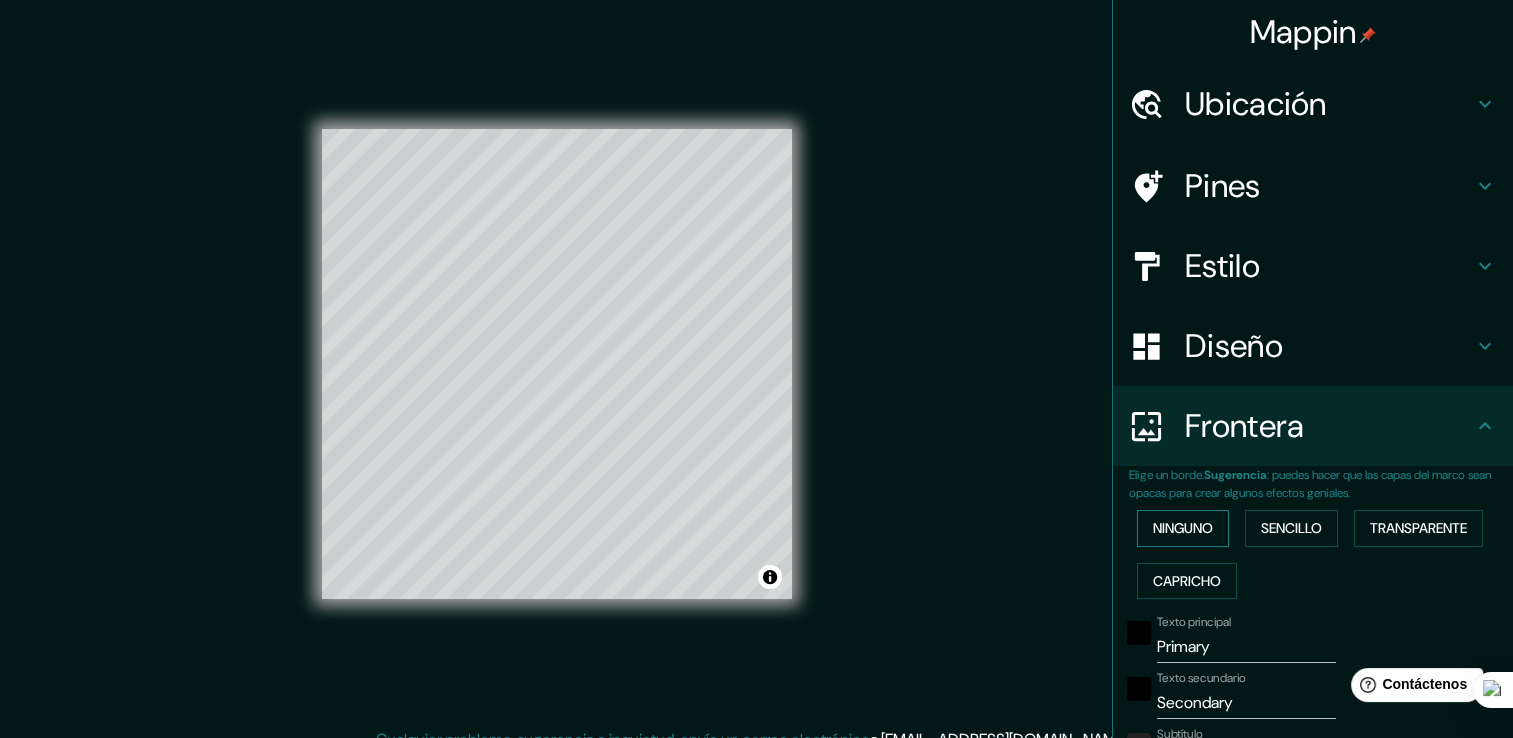 click on "Ninguno" at bounding box center (1183, 528) 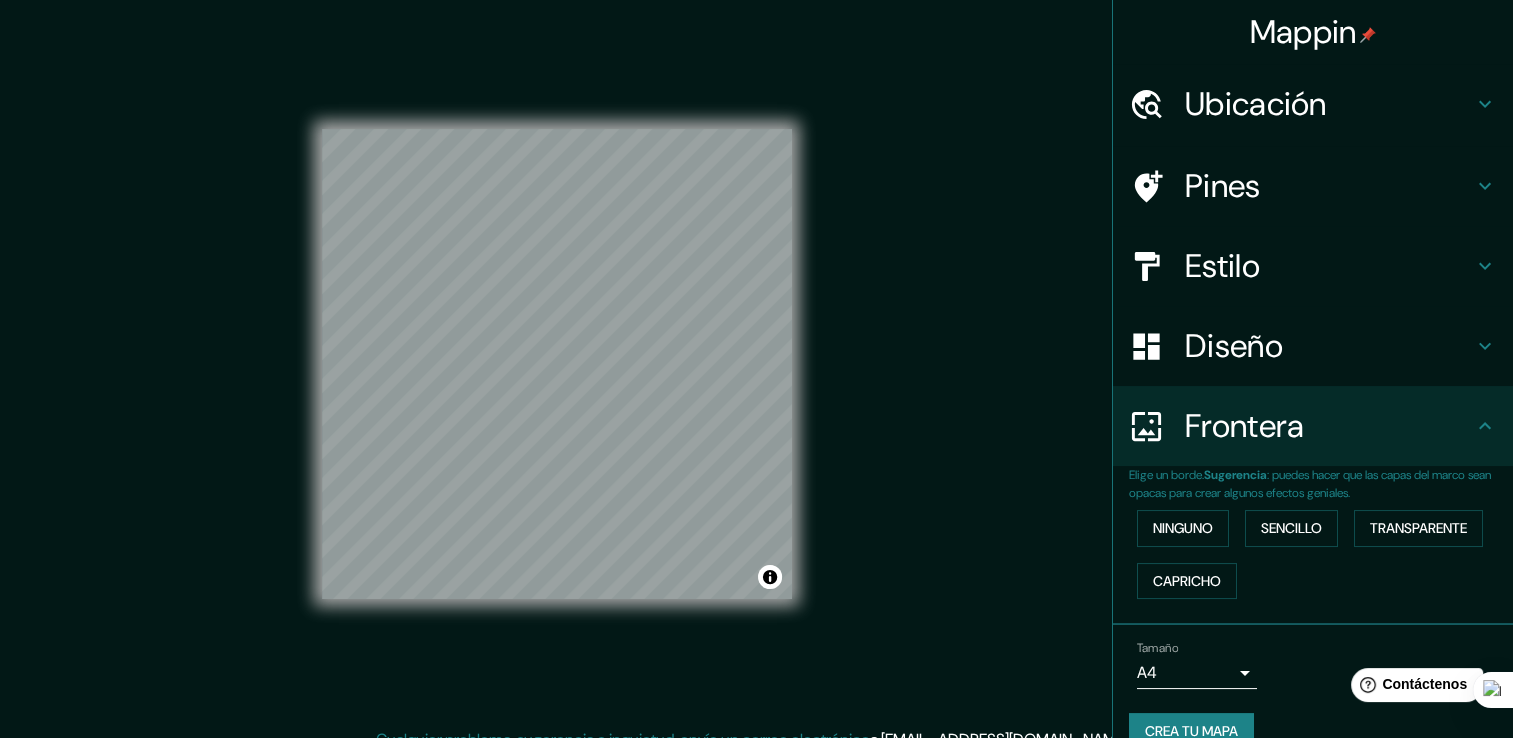 click on "Ubicación" at bounding box center [1329, 104] 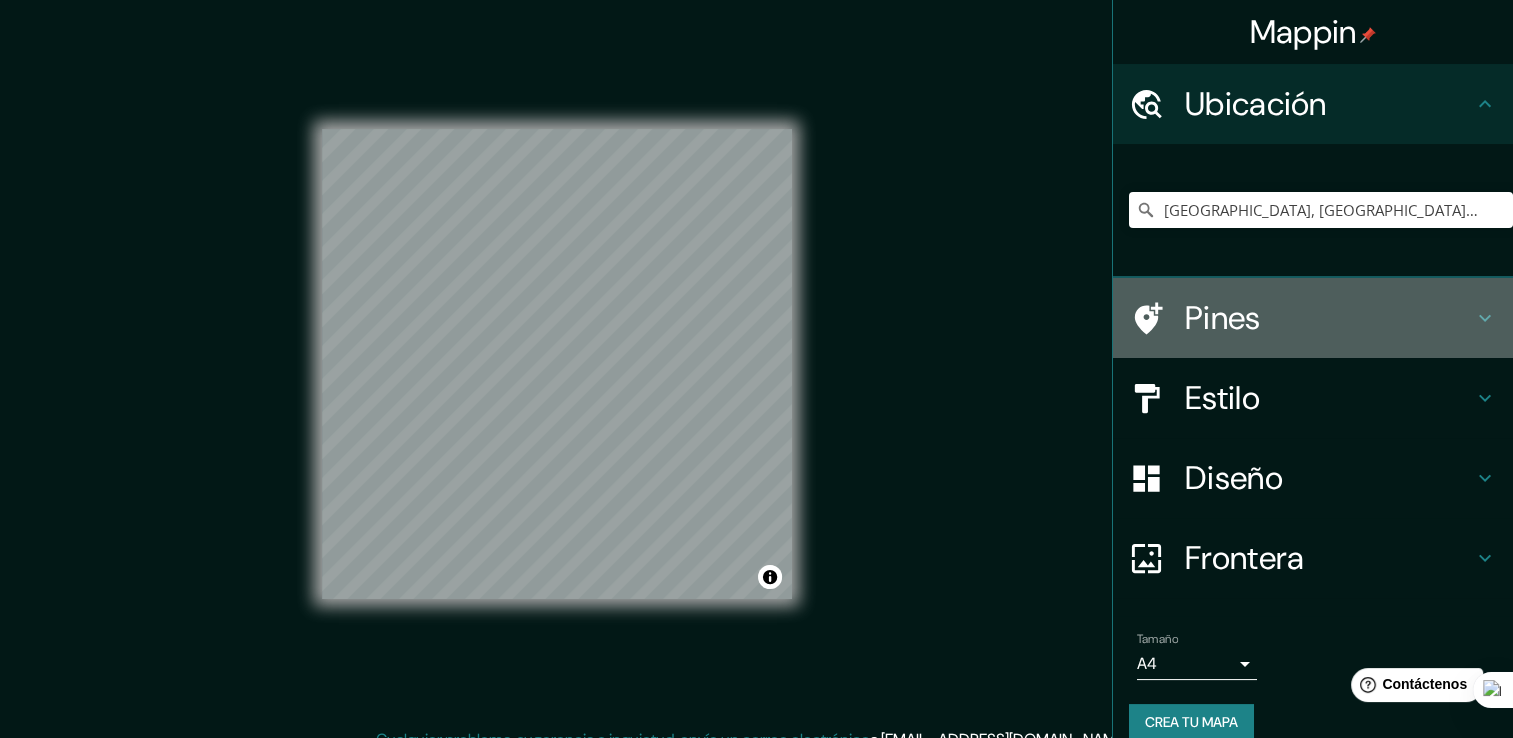 click on "Pines" at bounding box center (1329, 318) 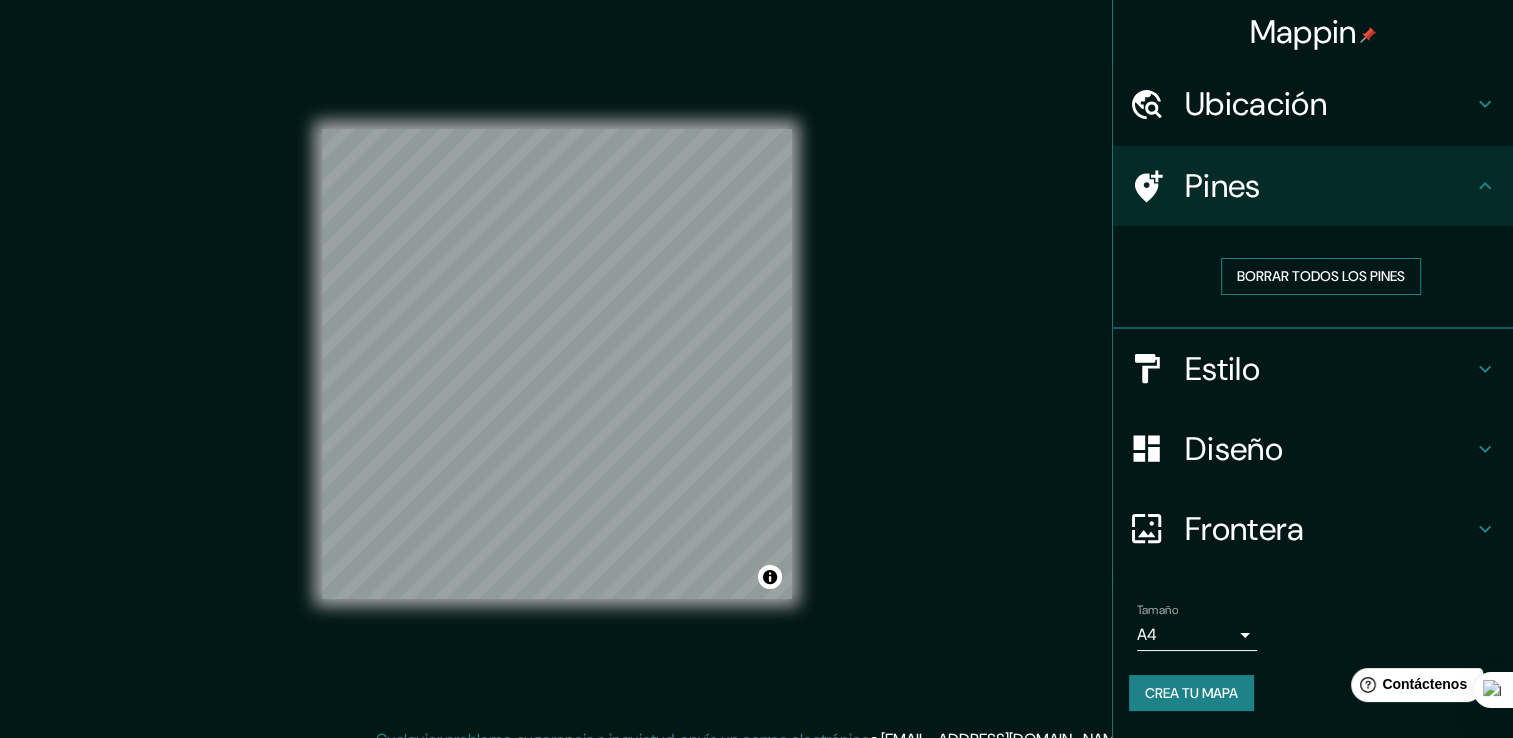 click on "Borrar todos los pines" at bounding box center [1321, 276] 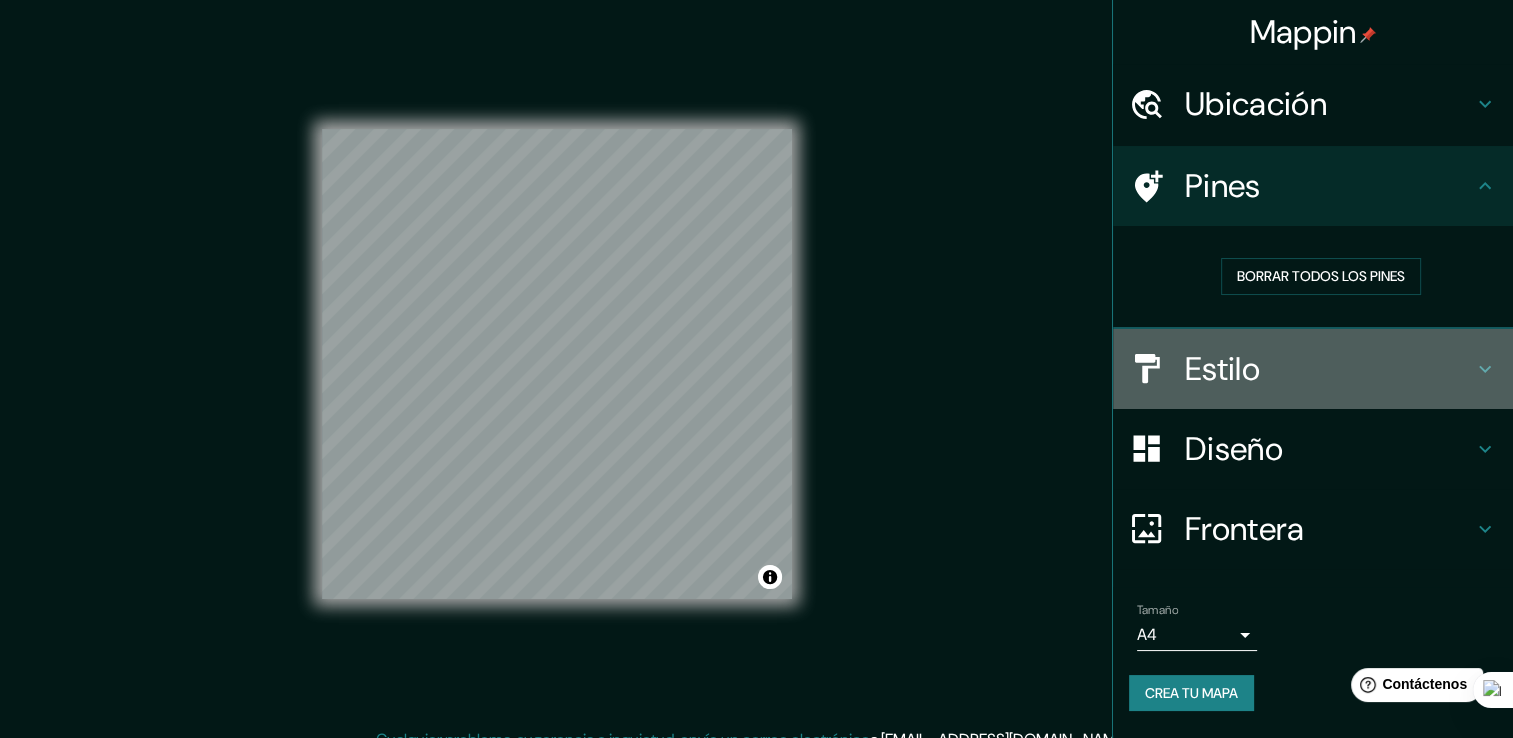click on "Estilo" at bounding box center (1329, 369) 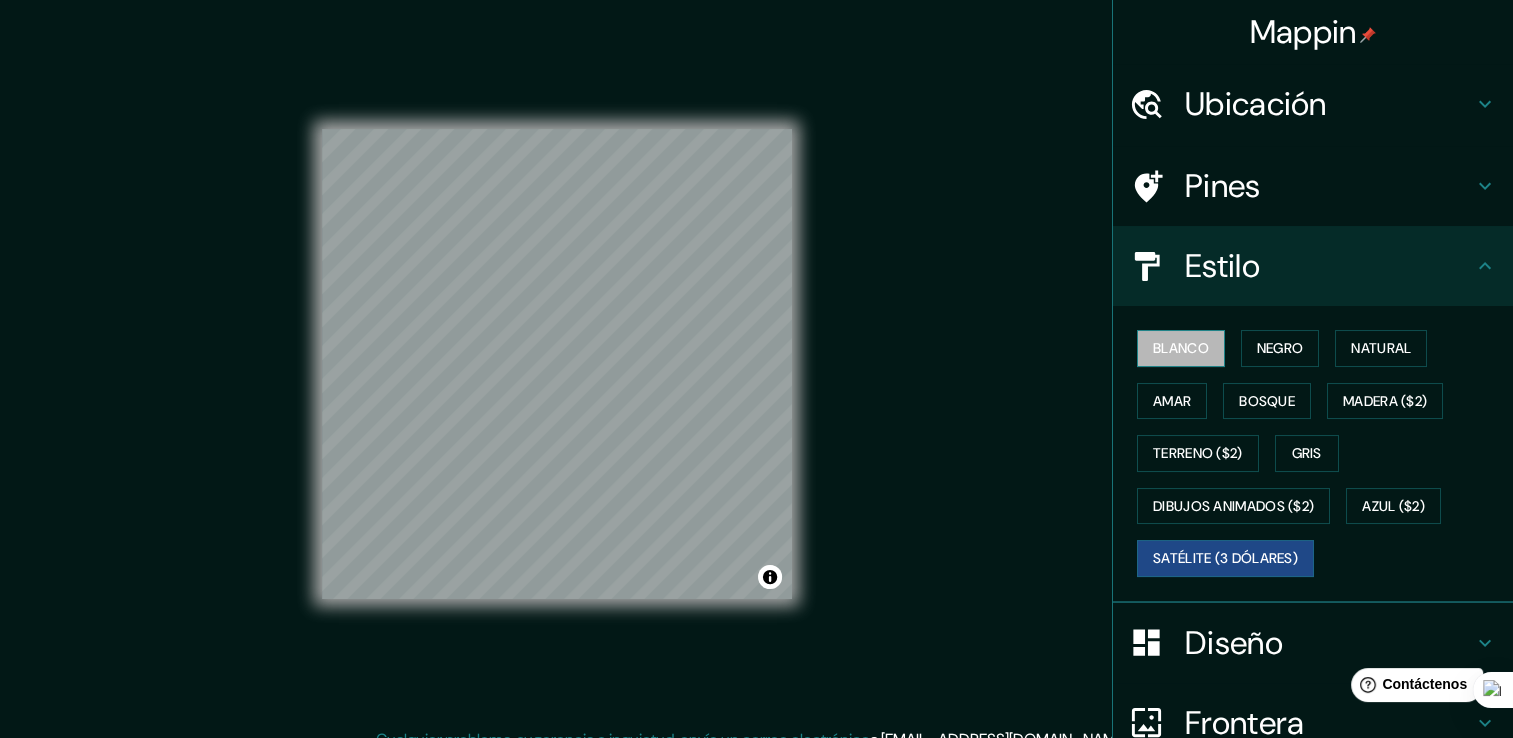 click on "Blanco" at bounding box center [1181, 348] 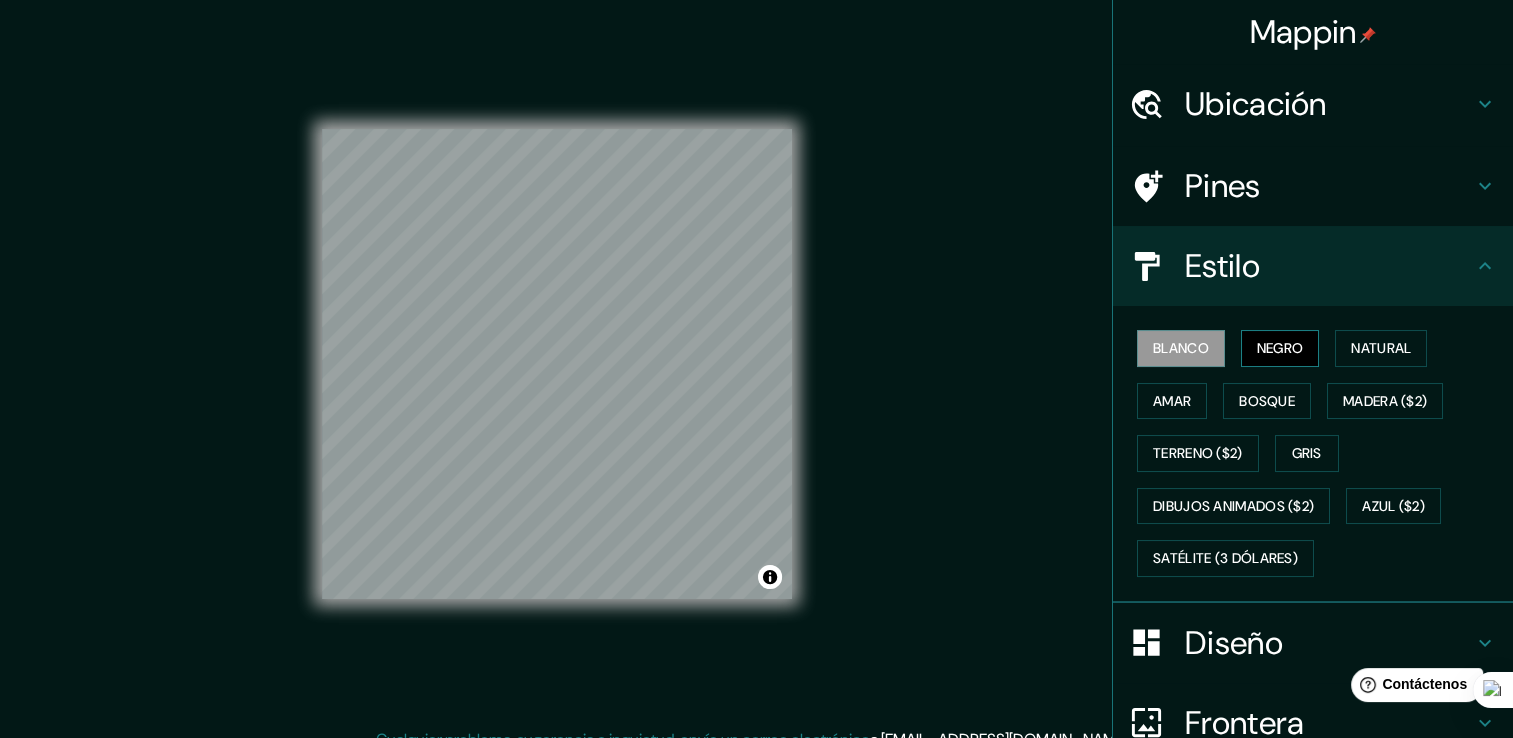 click on "Negro" at bounding box center (1280, 348) 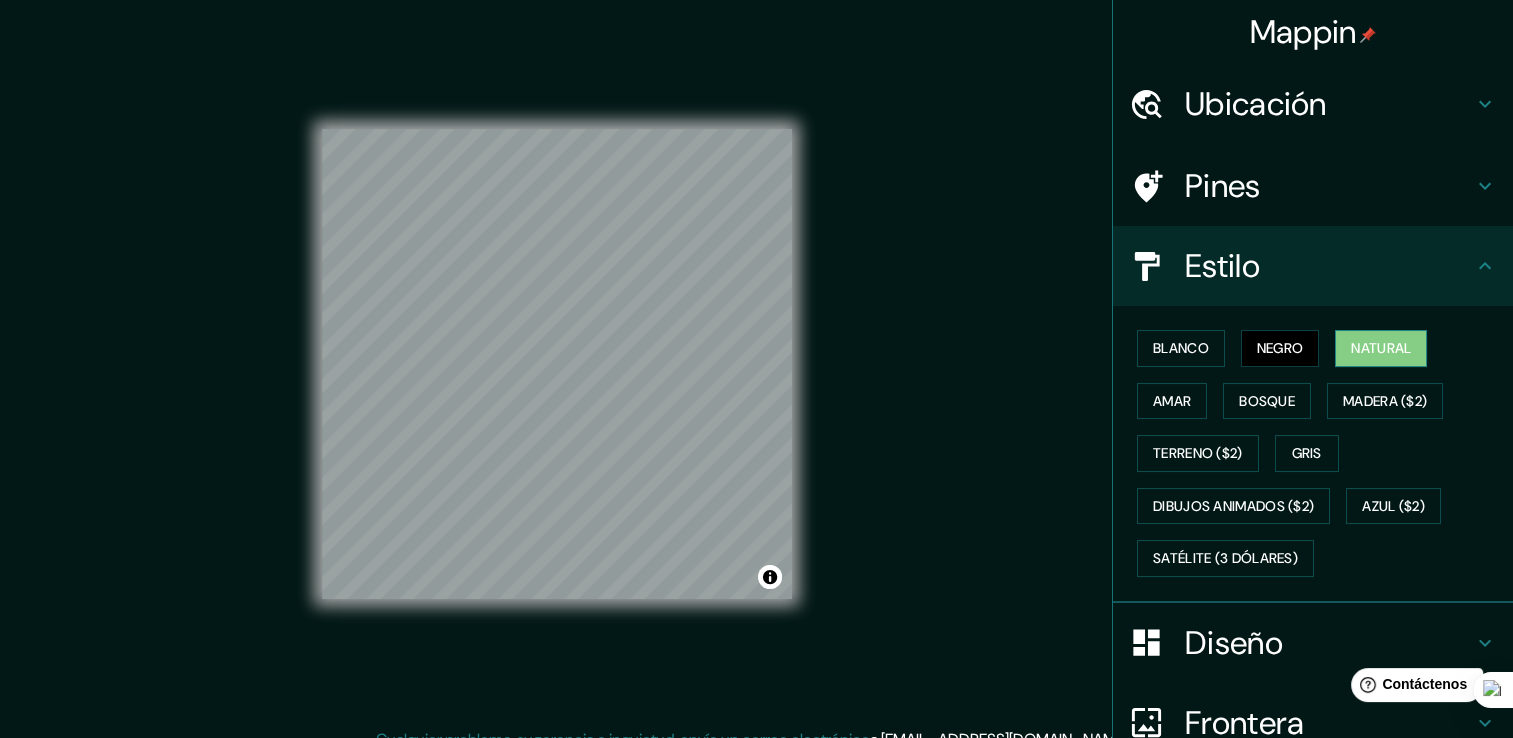 click on "Natural" at bounding box center (1381, 348) 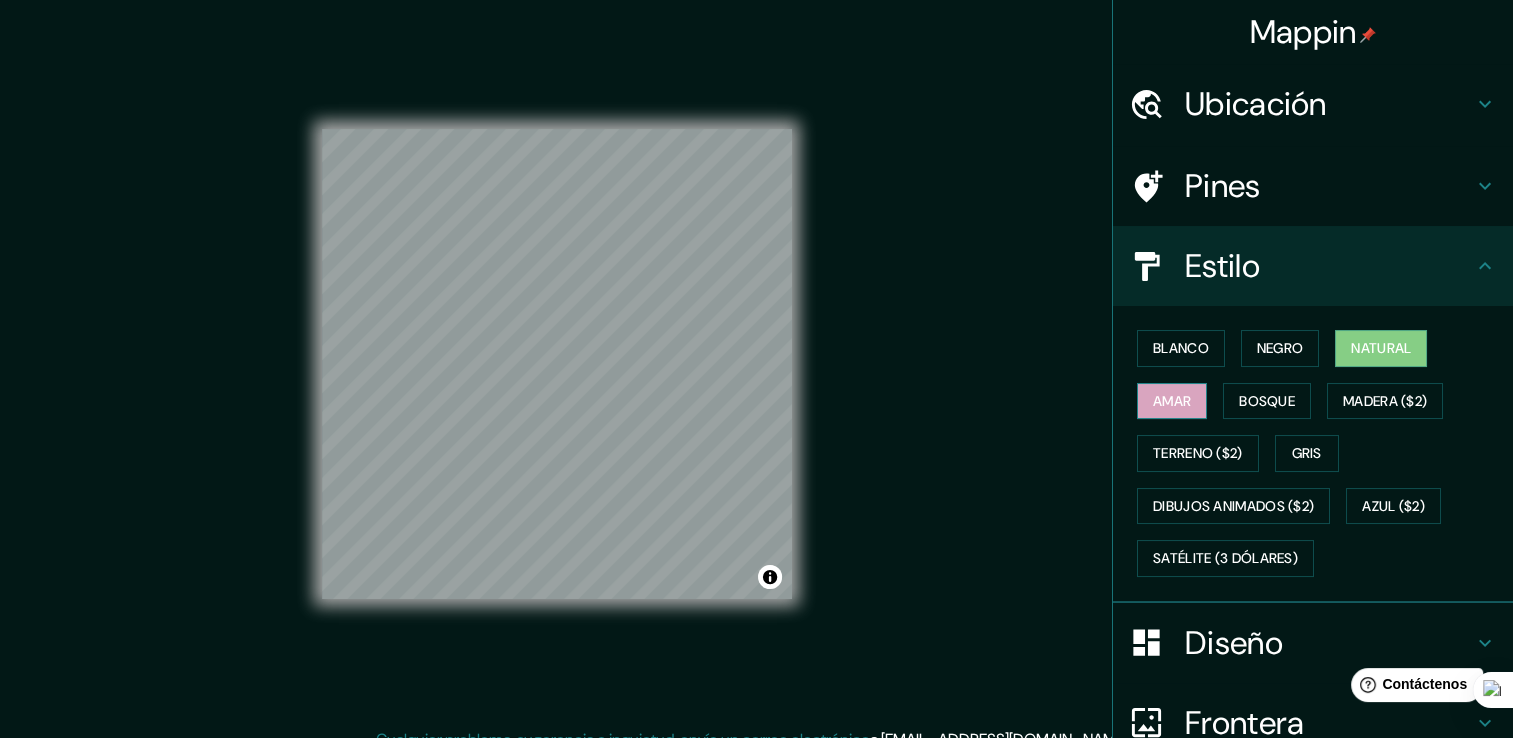 click on "Amar" at bounding box center [1172, 401] 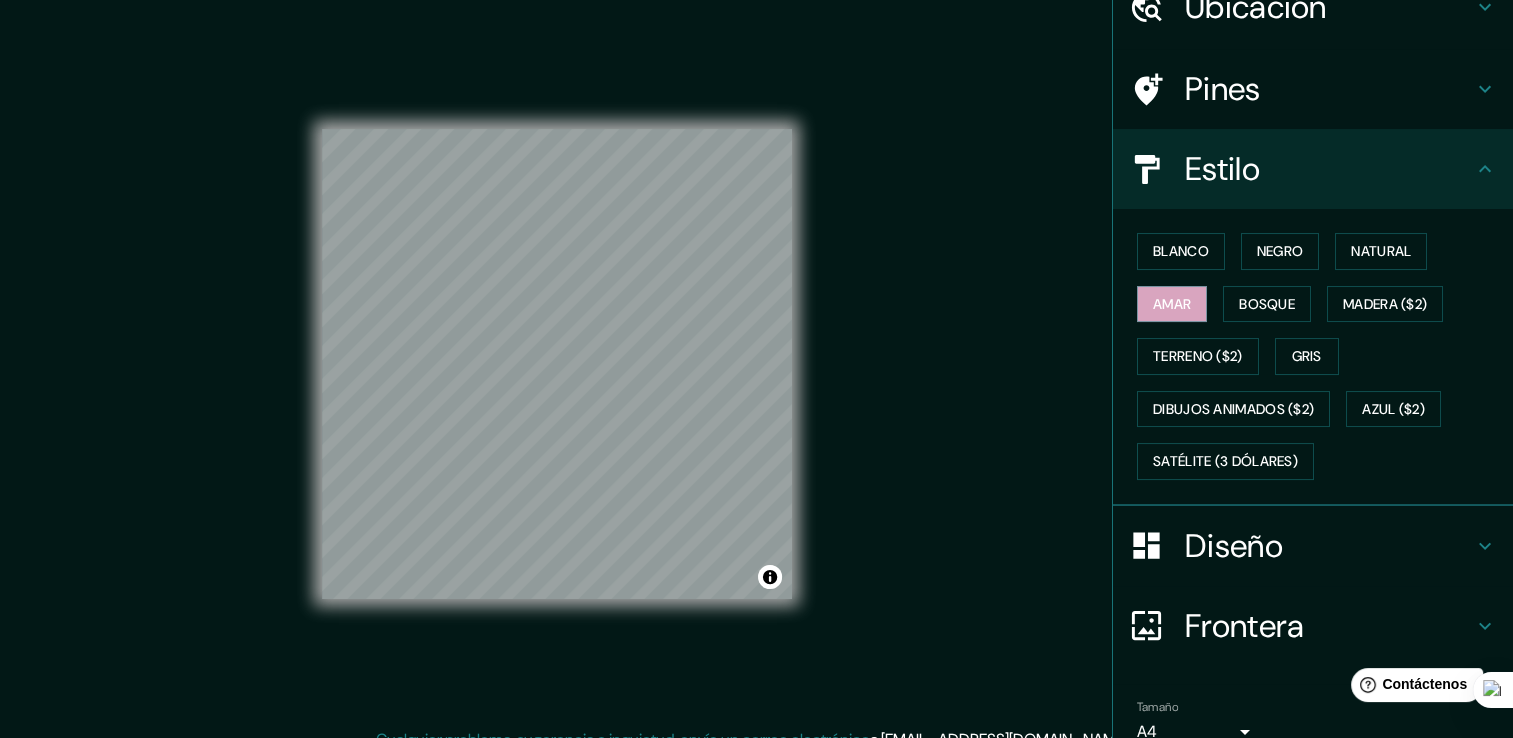 scroll, scrollTop: 187, scrollLeft: 0, axis: vertical 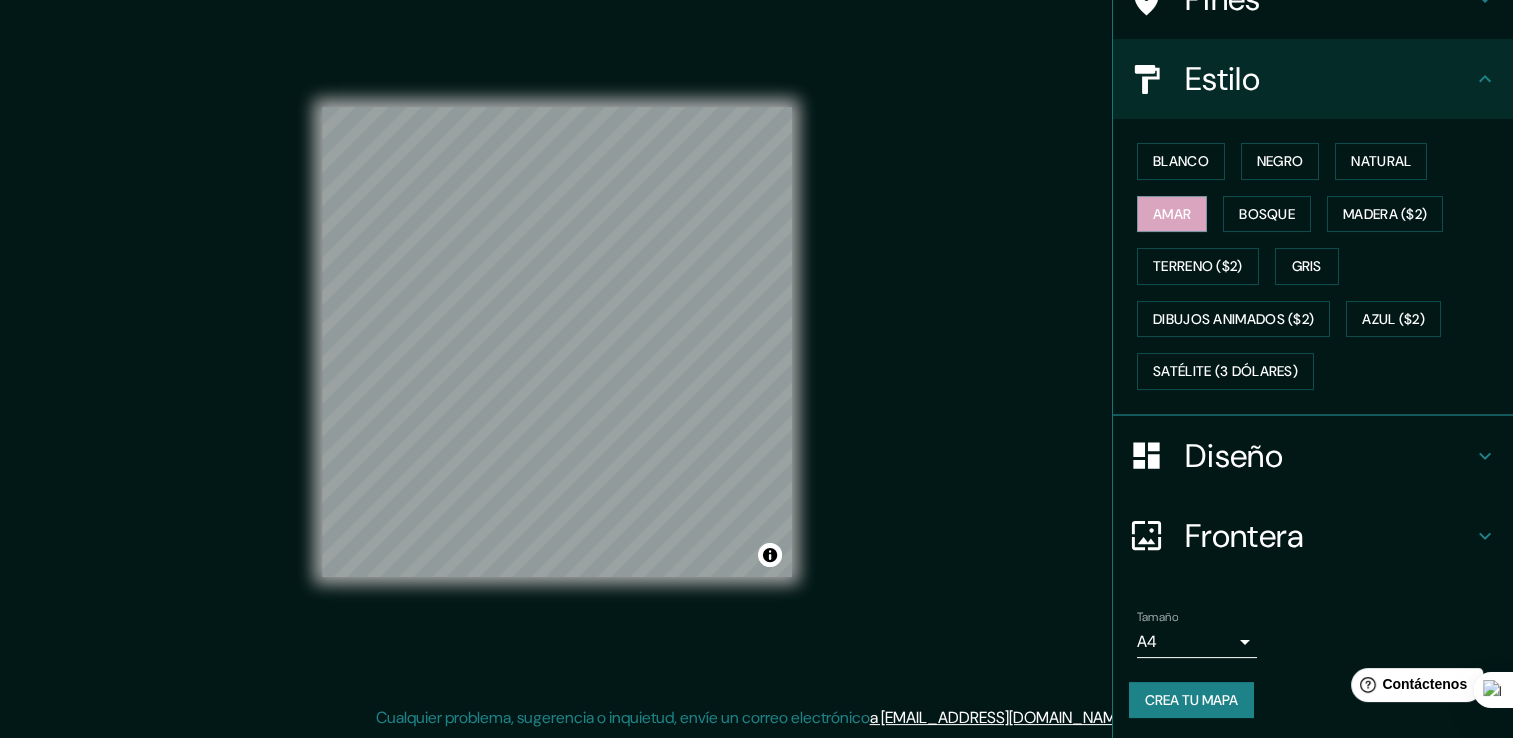 click on "Mappin Ubicación Edimburgo, [GEOGRAPHIC_DATA], [GEOGRAPHIC_DATA], [GEOGRAPHIC_DATA] Pines Estilo [PERSON_NAME] Negro Natural [PERSON_NAME] [PERSON_NAME] ($2) Terreno ($2) Gris Dibujos animados ($2) Azul ($2) Satélite (3 dólares) Diseño Frontera Elige un borde.  Sugerencia : puedes hacer que las capas del marco sean opacas para crear algunos efectos geniales. Ninguno Sencillo Transparente Capricho Tamaño A4 single Crea tu mapa © Mapbox   © OpenStreetMap   Improve this map Cualquier problema, sugerencia o inquietud, envíe un correo electrónico  a [EMAIL_ADDRESS][DOMAIN_NAME] . . ." at bounding box center [756, 347] 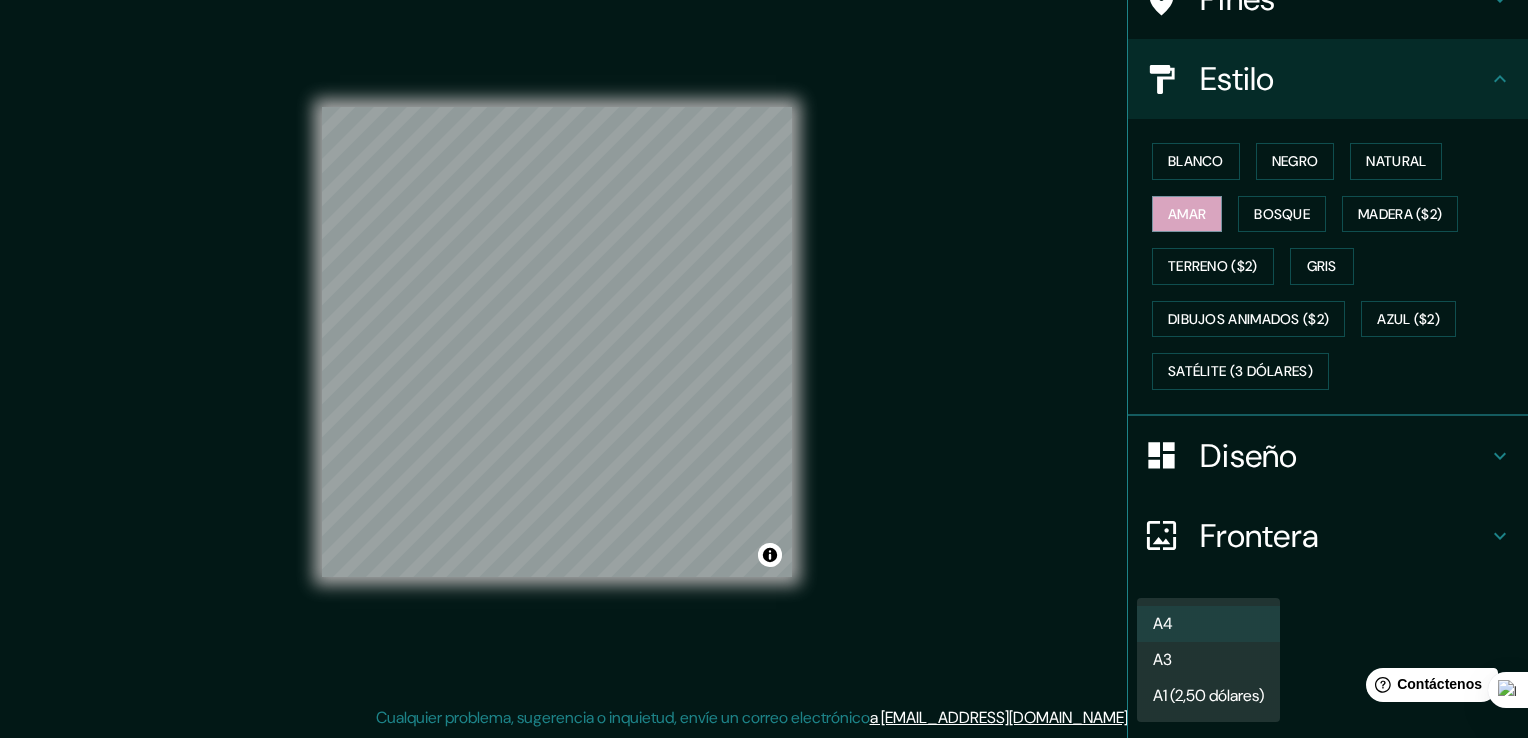 click on "A3" at bounding box center [1208, 660] 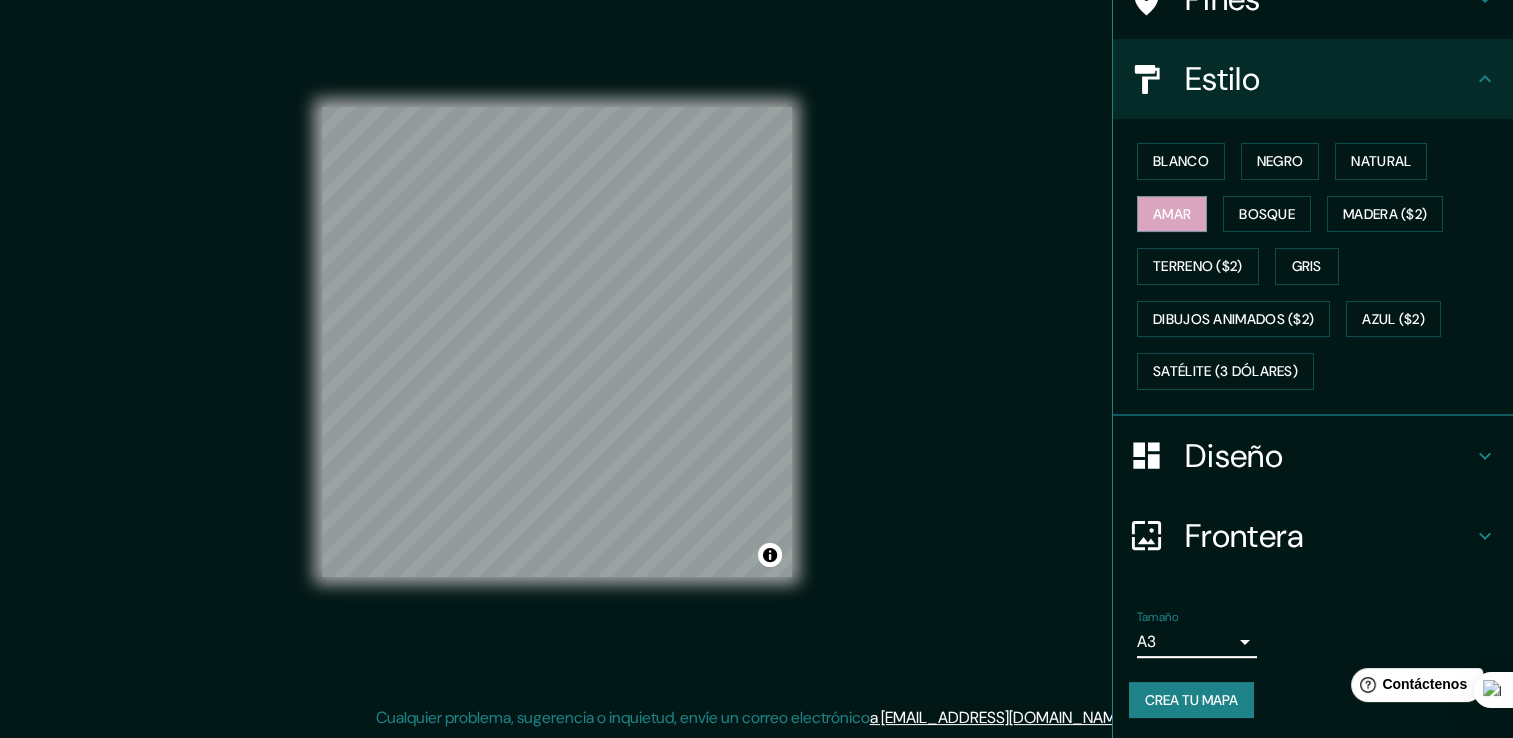 click on "Frontera" at bounding box center (1329, 536) 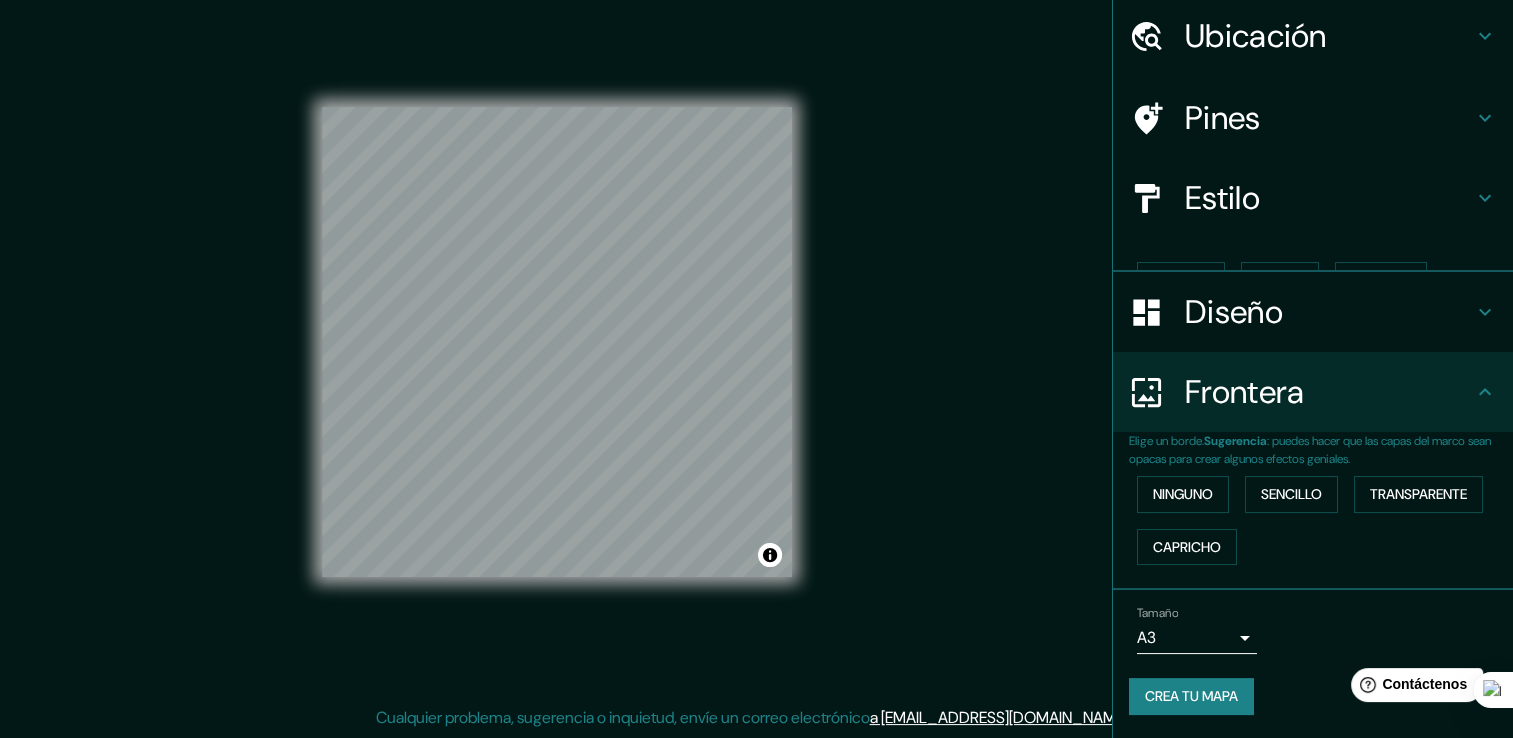 scroll, scrollTop: 33, scrollLeft: 0, axis: vertical 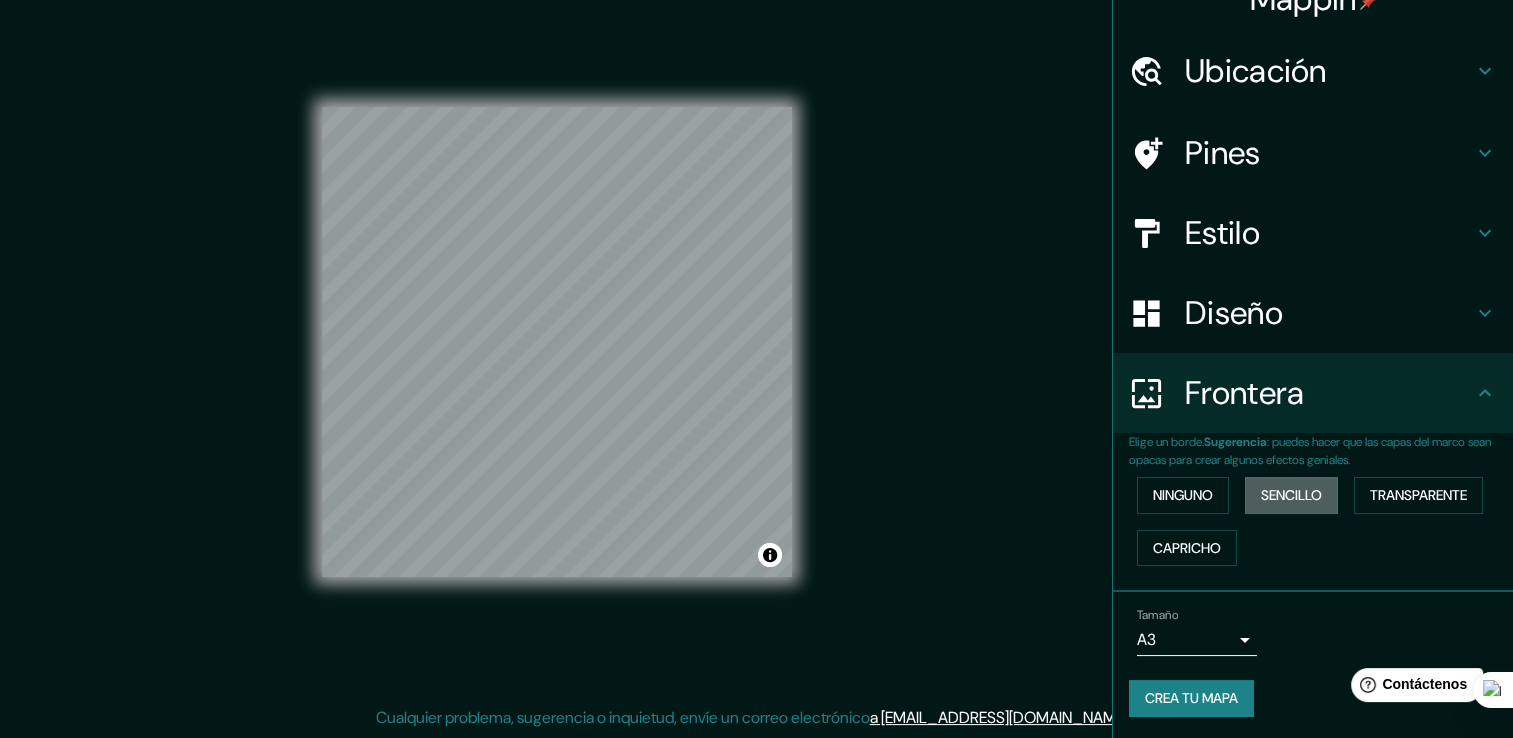 click on "Sencillo" at bounding box center (1291, 495) 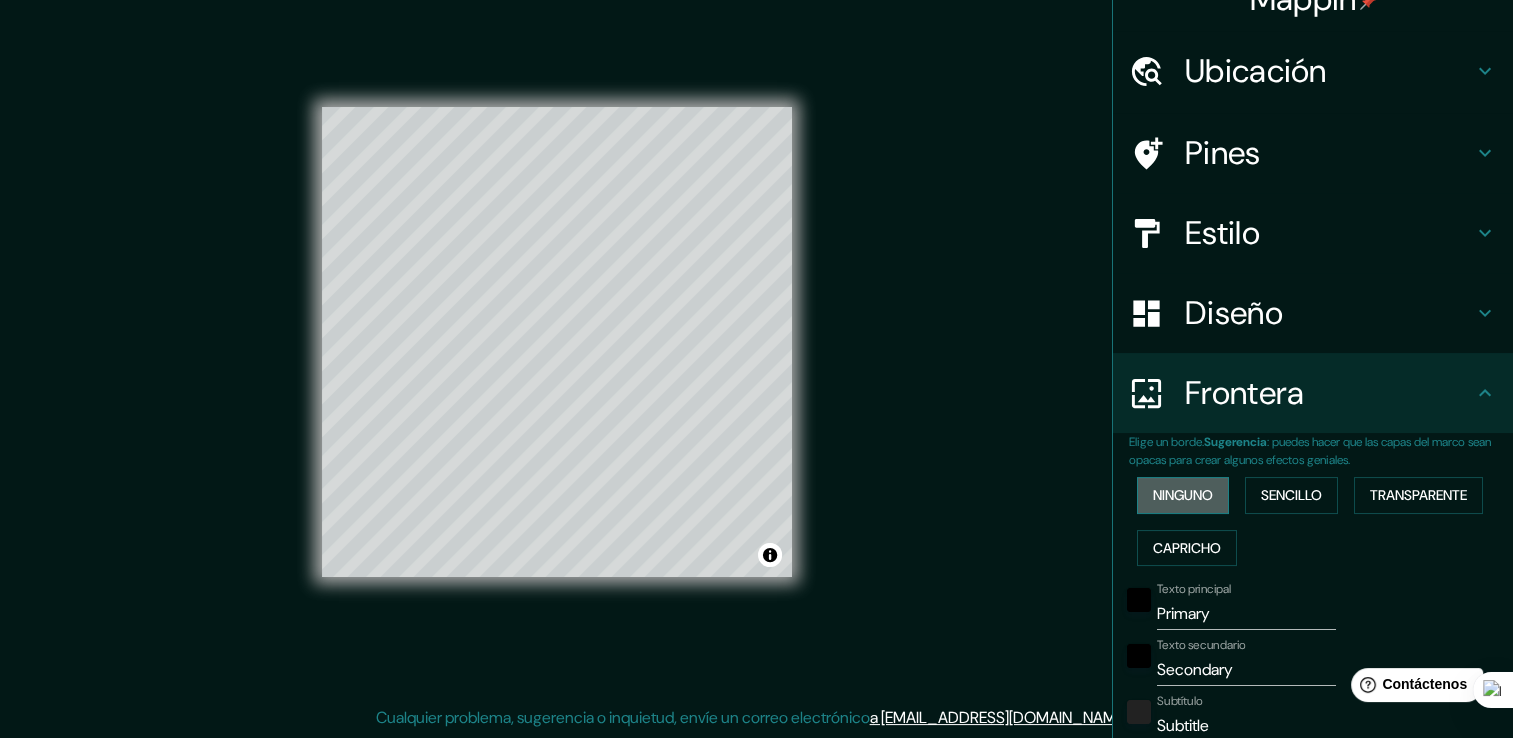 click on "Ninguno" at bounding box center (1183, 495) 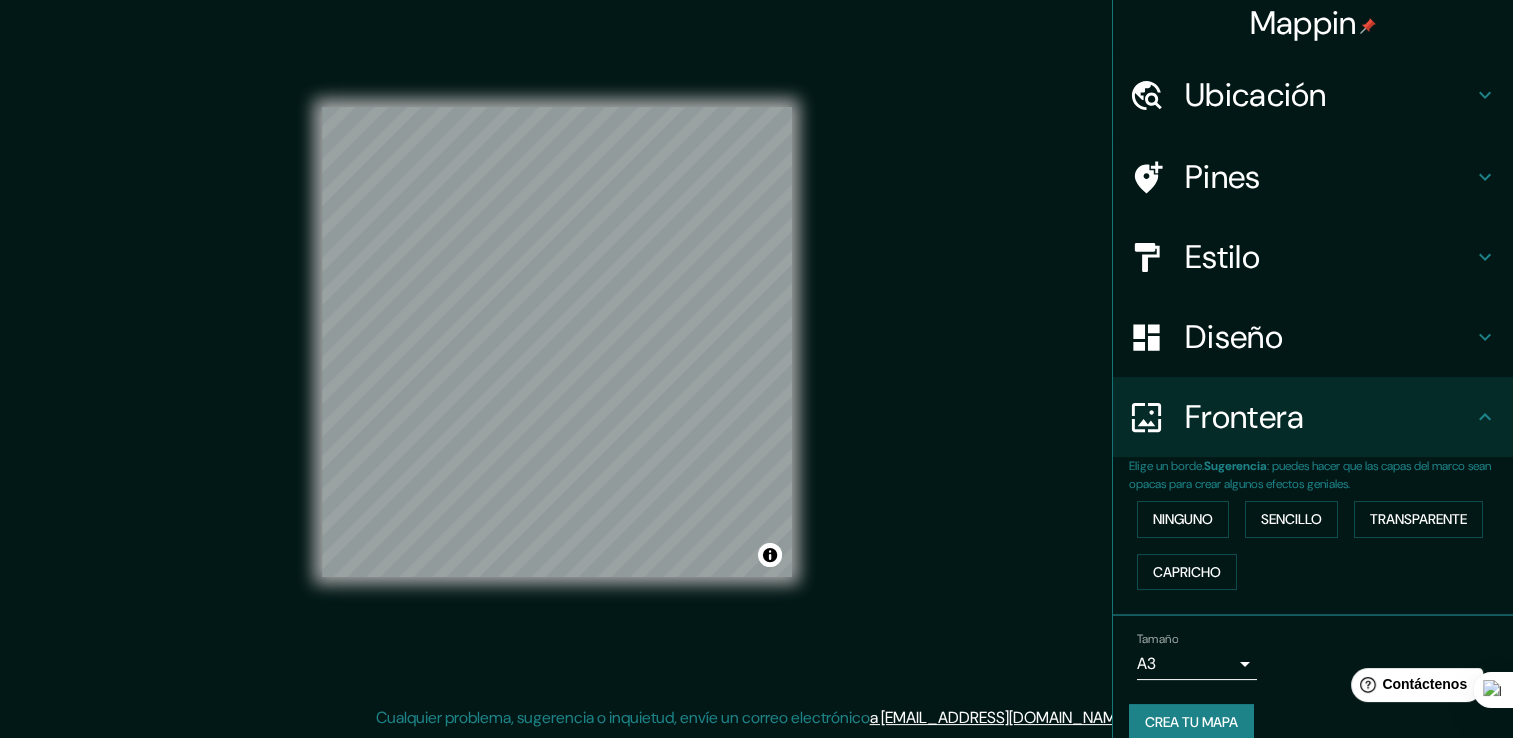 scroll, scrollTop: 0, scrollLeft: 0, axis: both 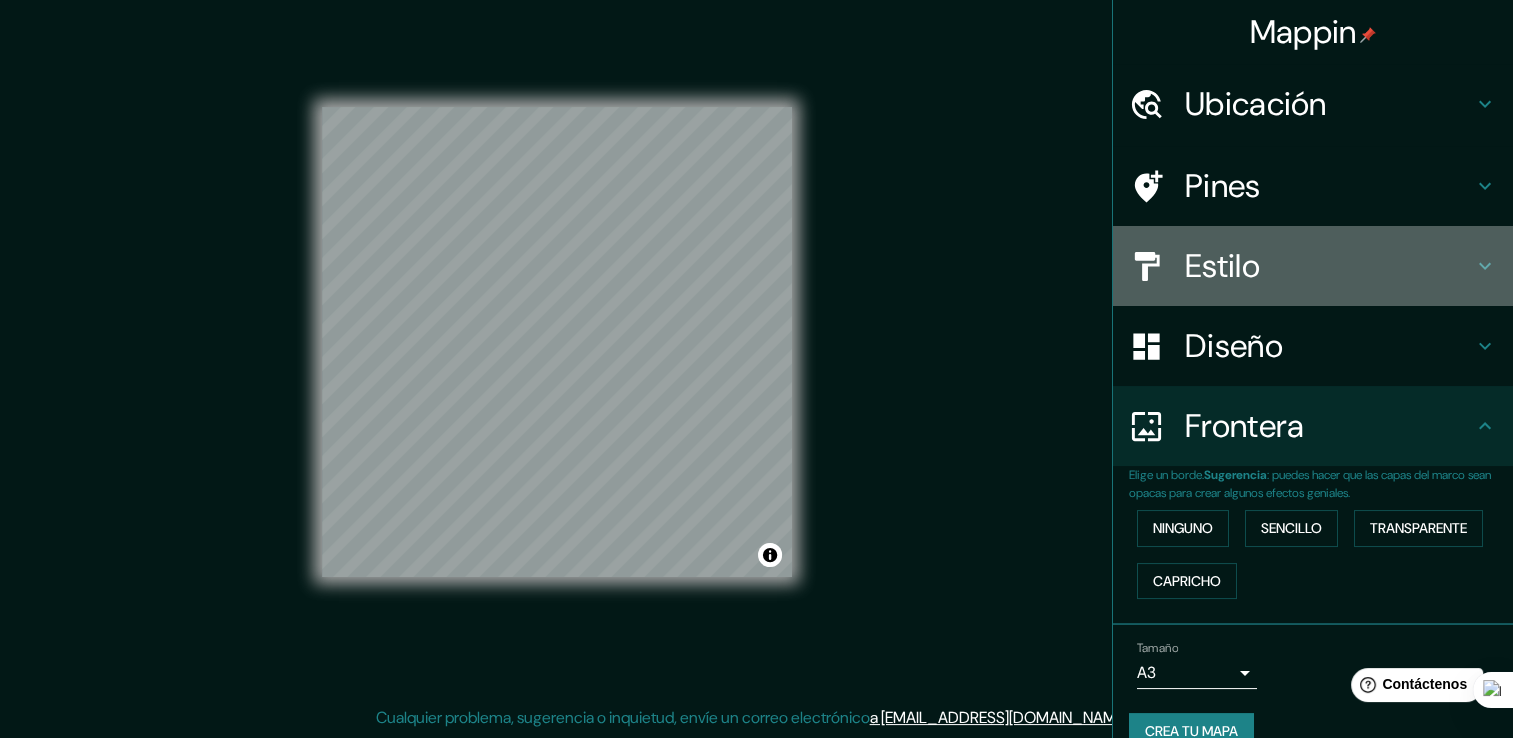 click on "Estilo" at bounding box center (1329, 266) 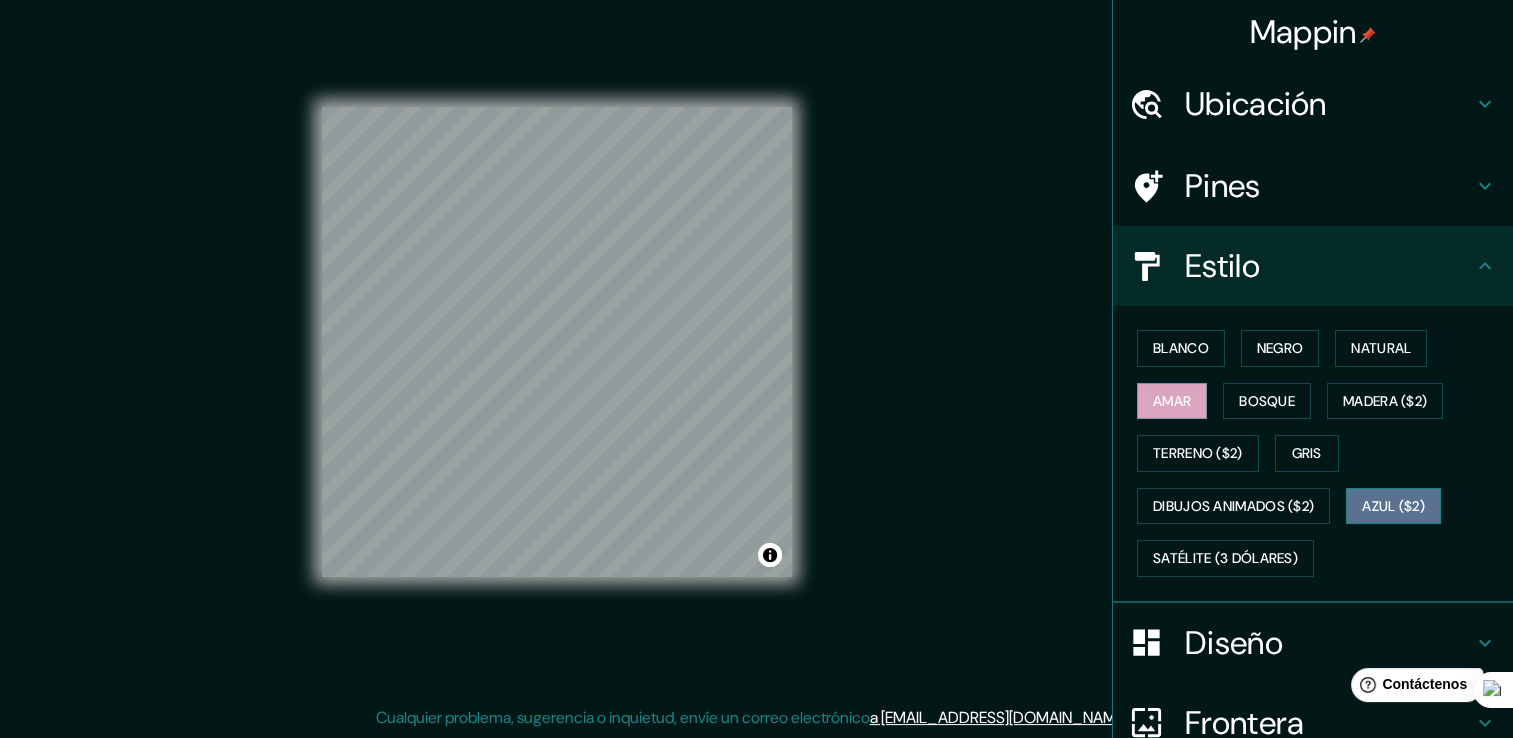 click on "Azul ($2)" at bounding box center (1393, 506) 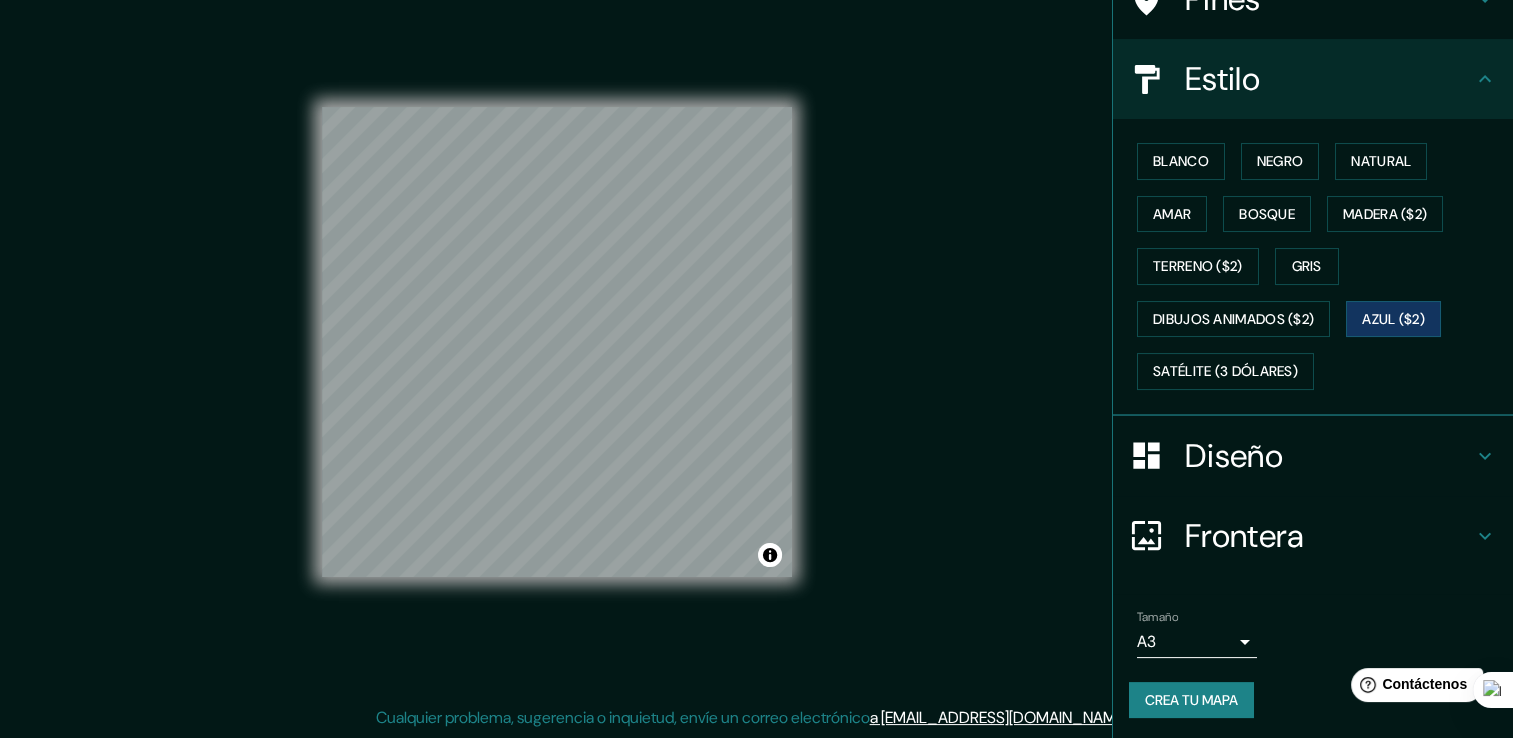 click on "Diseño" at bounding box center (1329, 456) 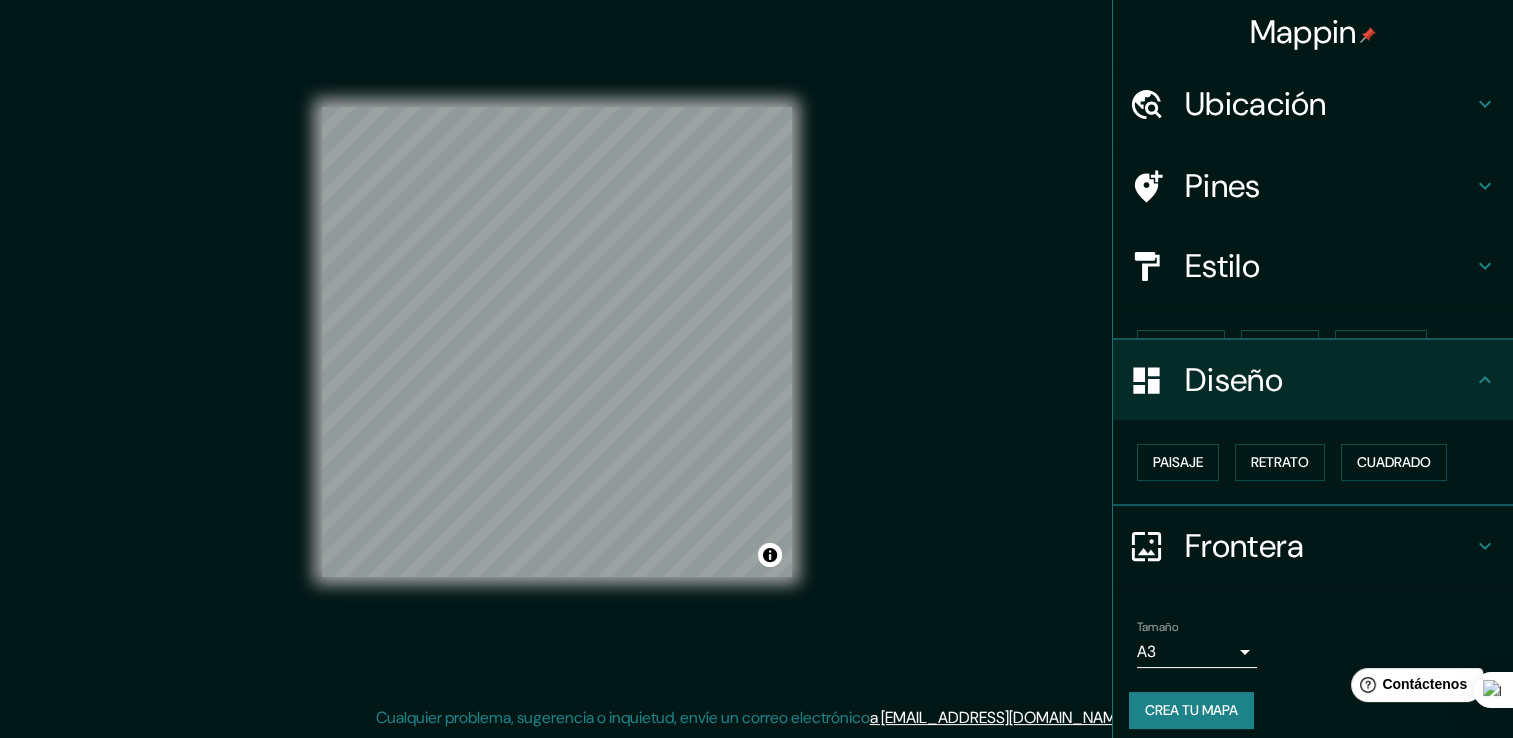 scroll, scrollTop: 0, scrollLeft: 0, axis: both 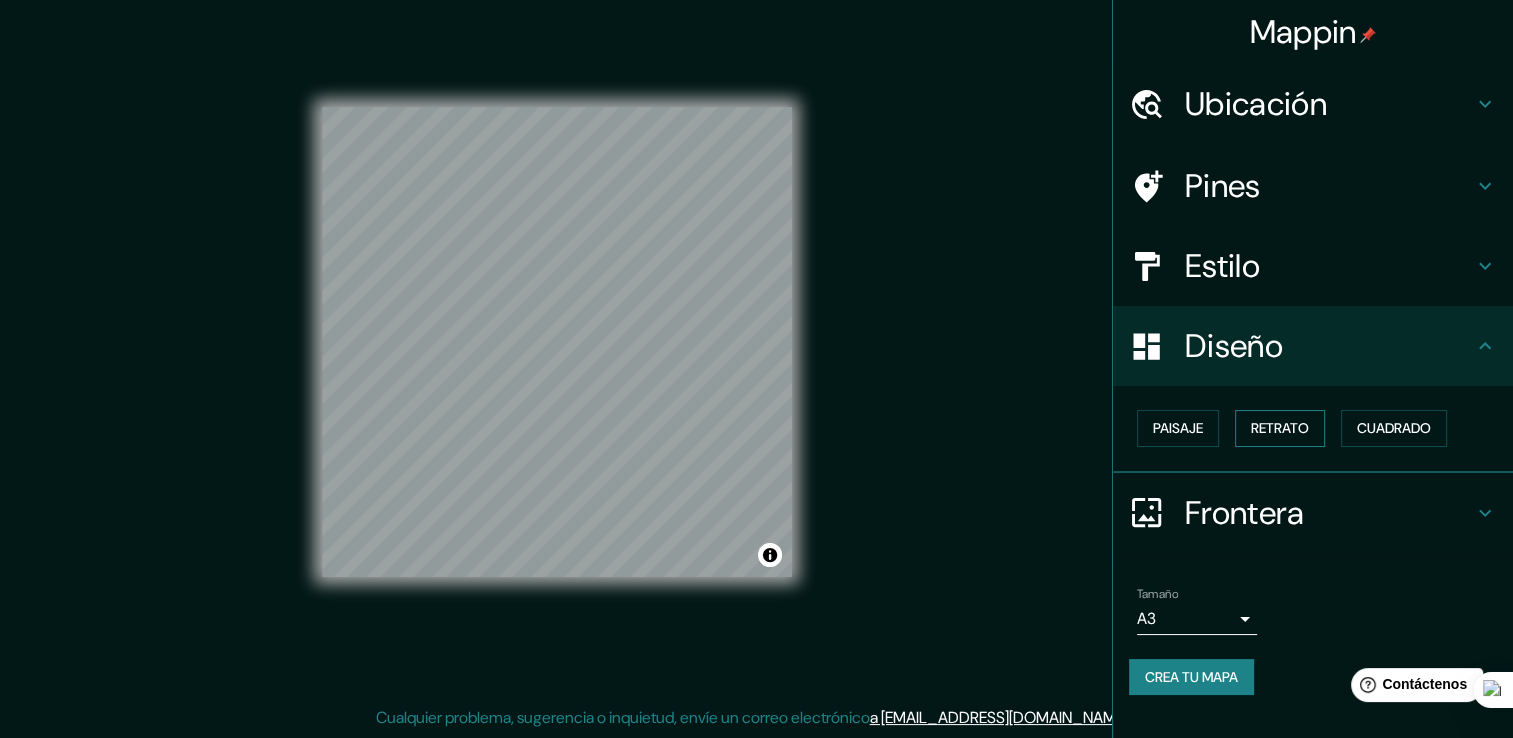 click on "Retrato" at bounding box center (1280, 428) 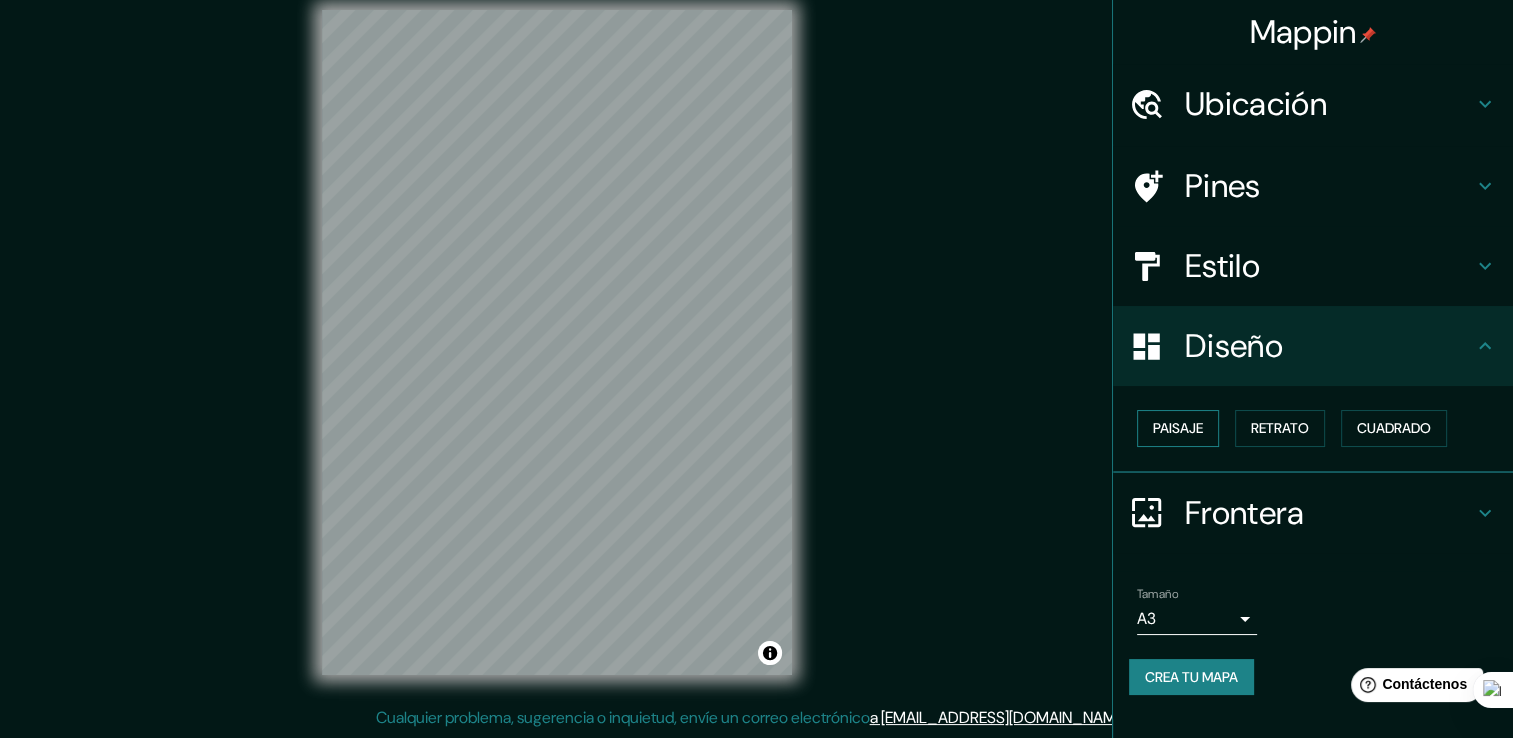 click on "Paisaje" at bounding box center (1178, 428) 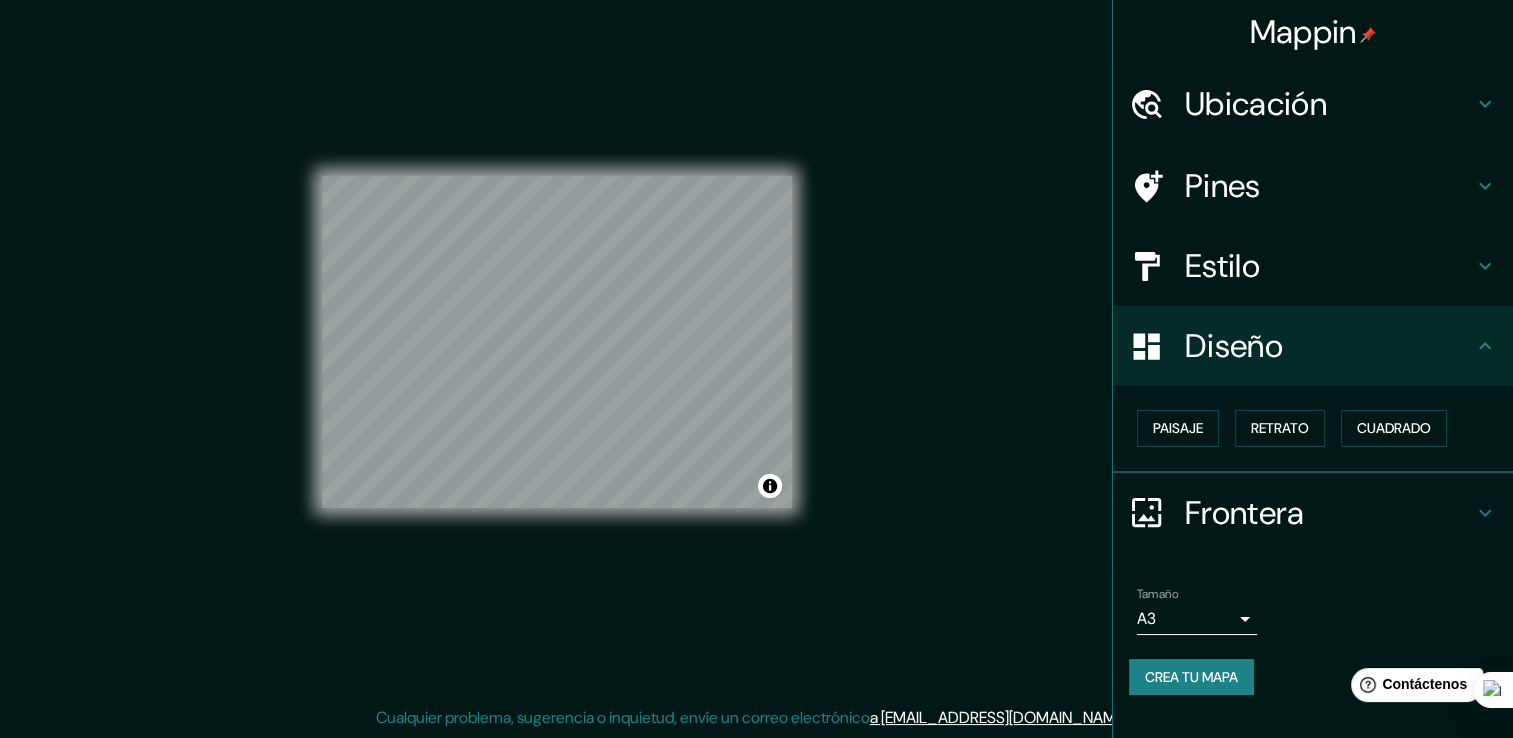 click on "Paisaje Retrato Cuadrado" at bounding box center [1321, 428] 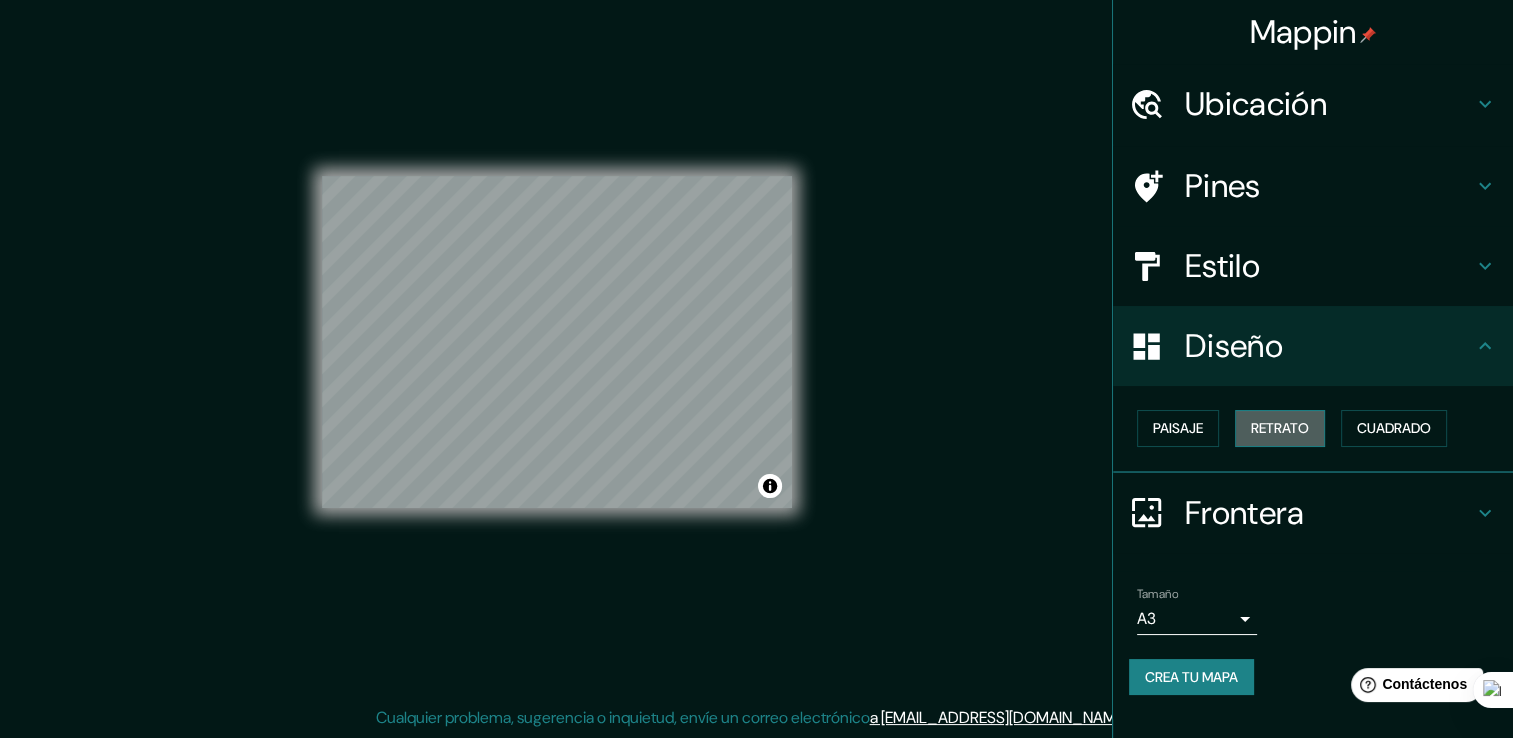 click on "Retrato" at bounding box center [1280, 428] 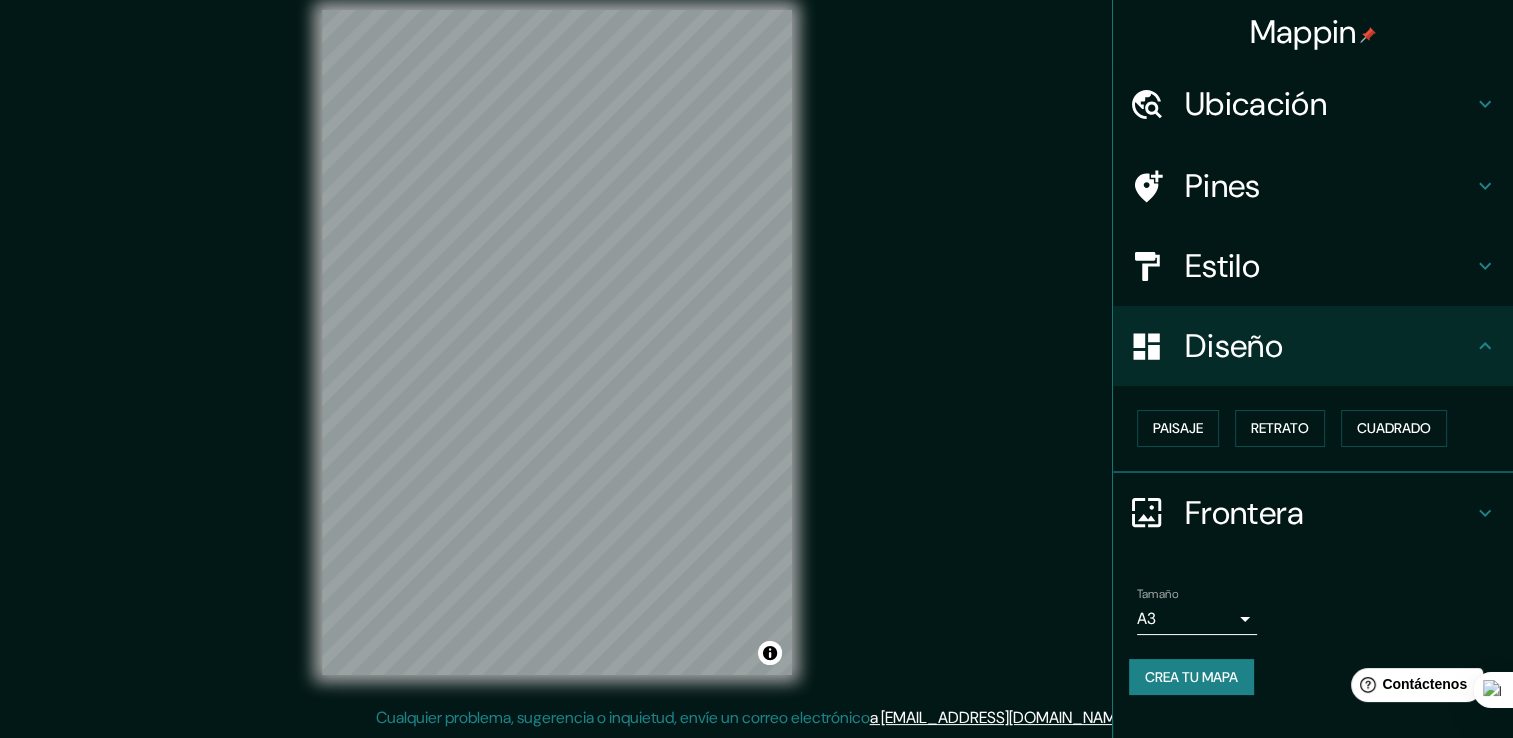 scroll, scrollTop: 0, scrollLeft: 0, axis: both 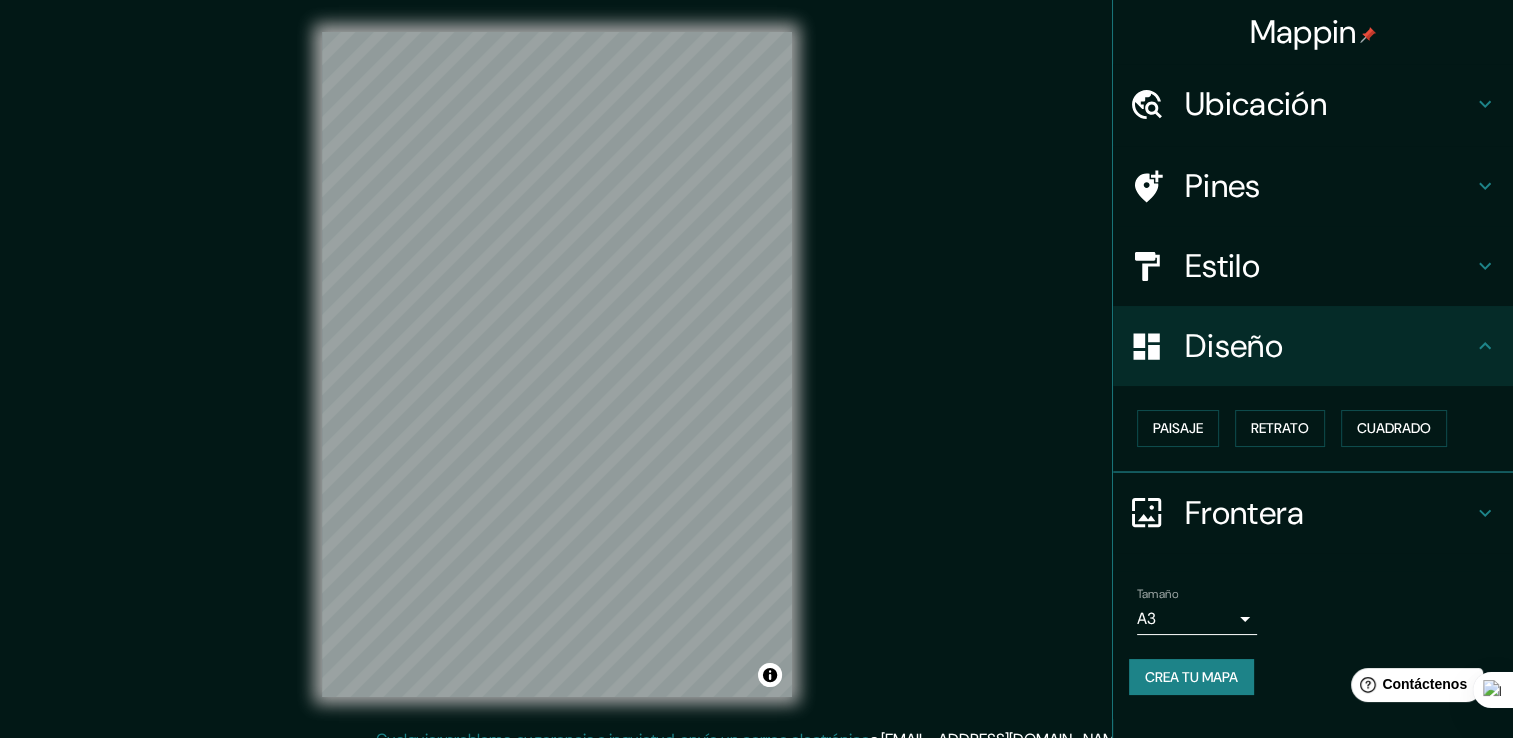 click on "Pines" at bounding box center [1329, 186] 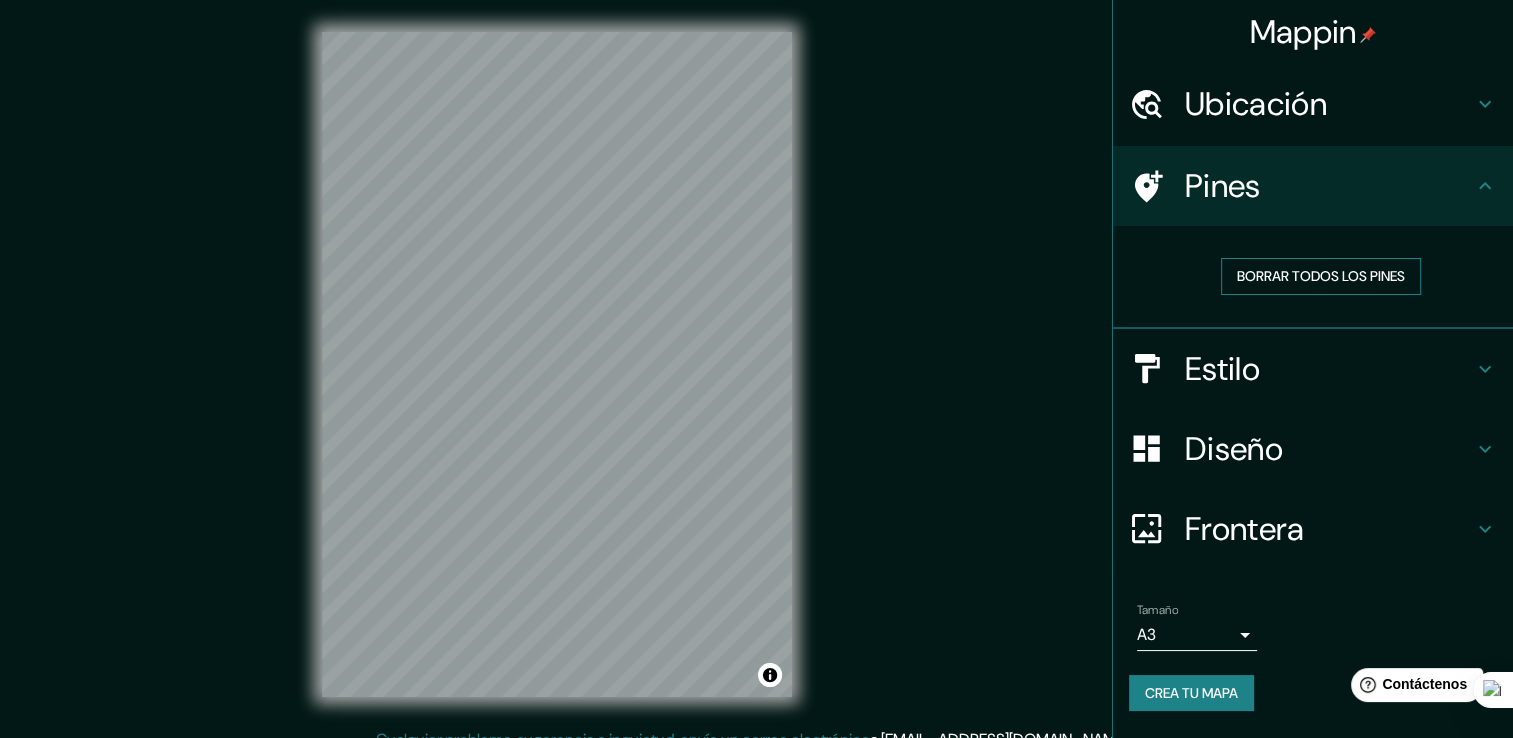 click on "Borrar todos los pines" at bounding box center [1321, 276] 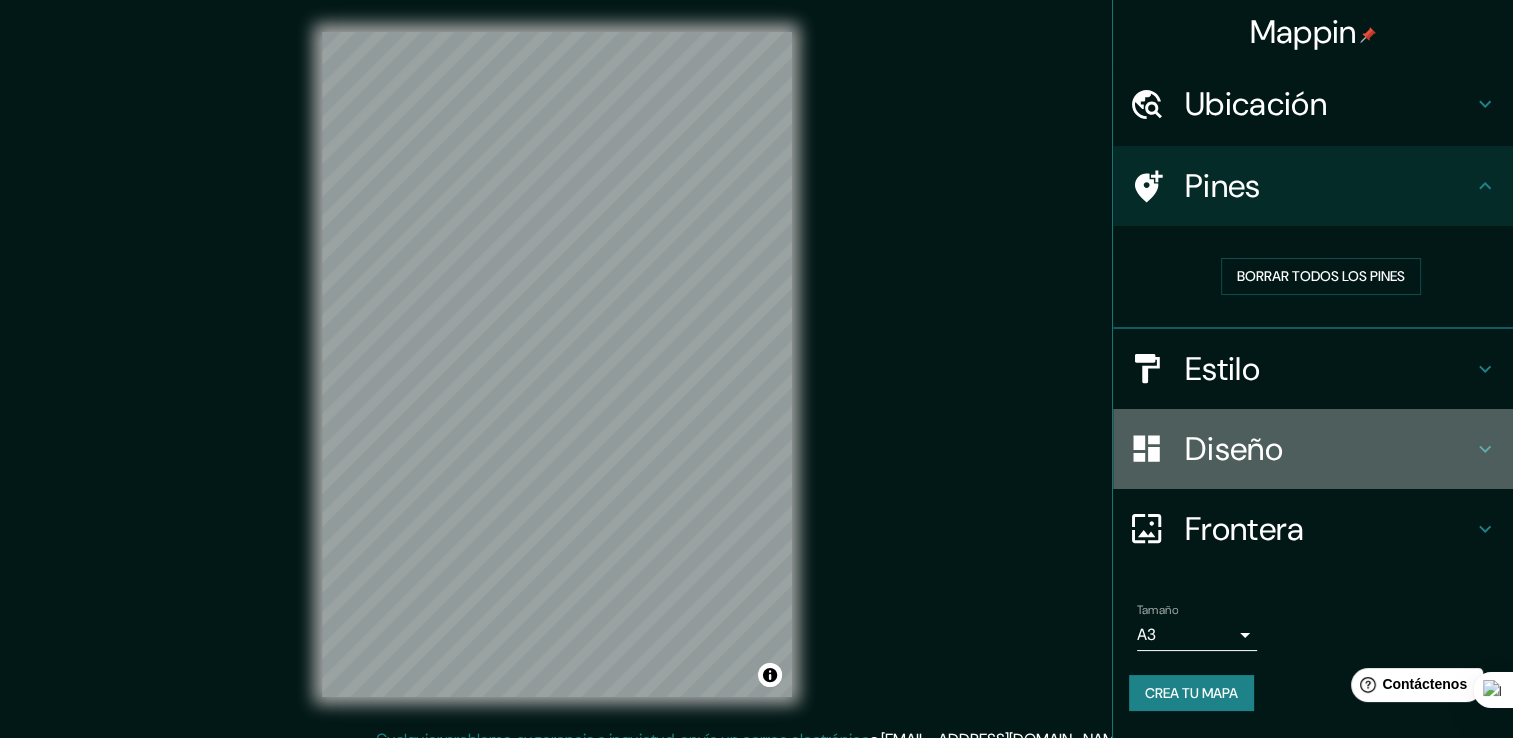 click on "Diseño" at bounding box center [1329, 449] 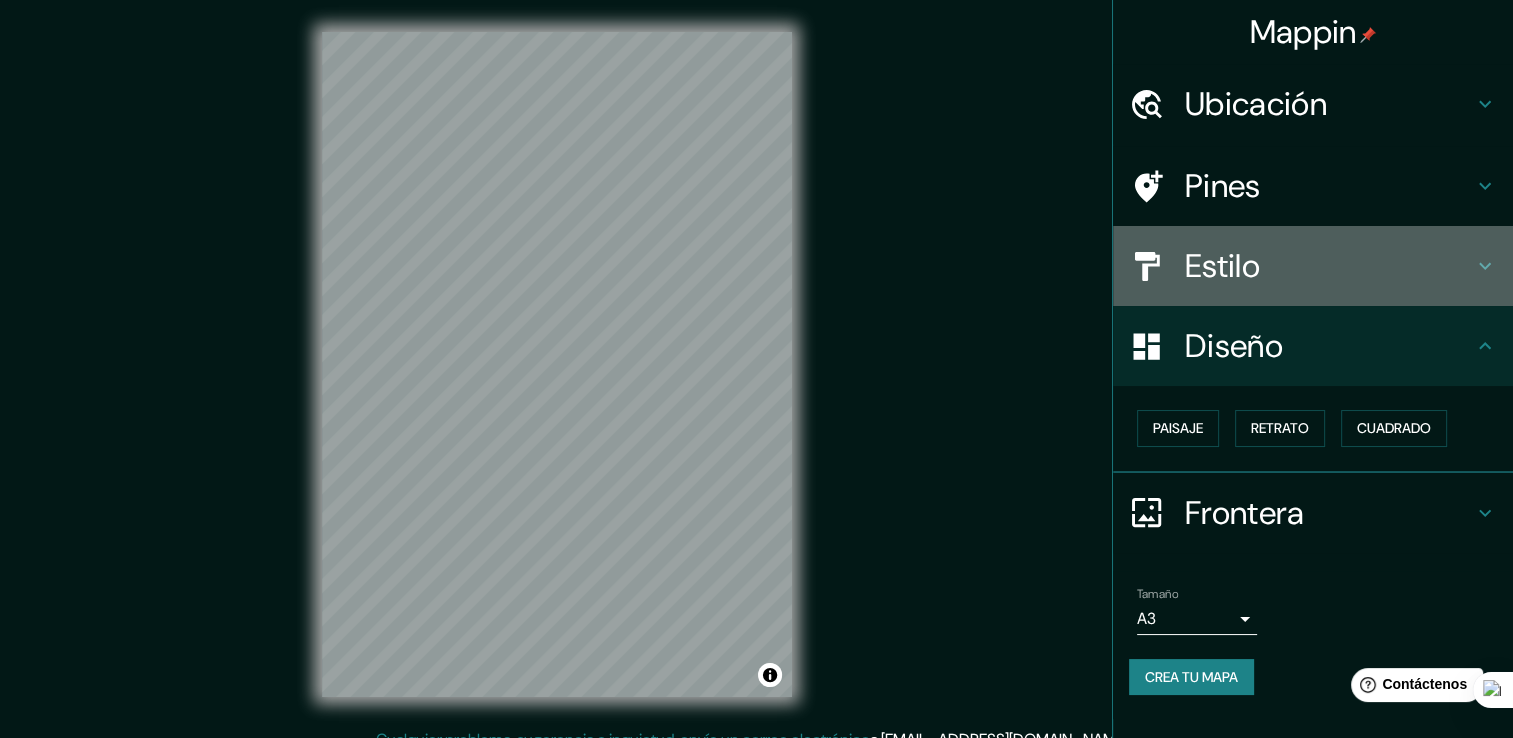 click on "Estilo" at bounding box center (1329, 266) 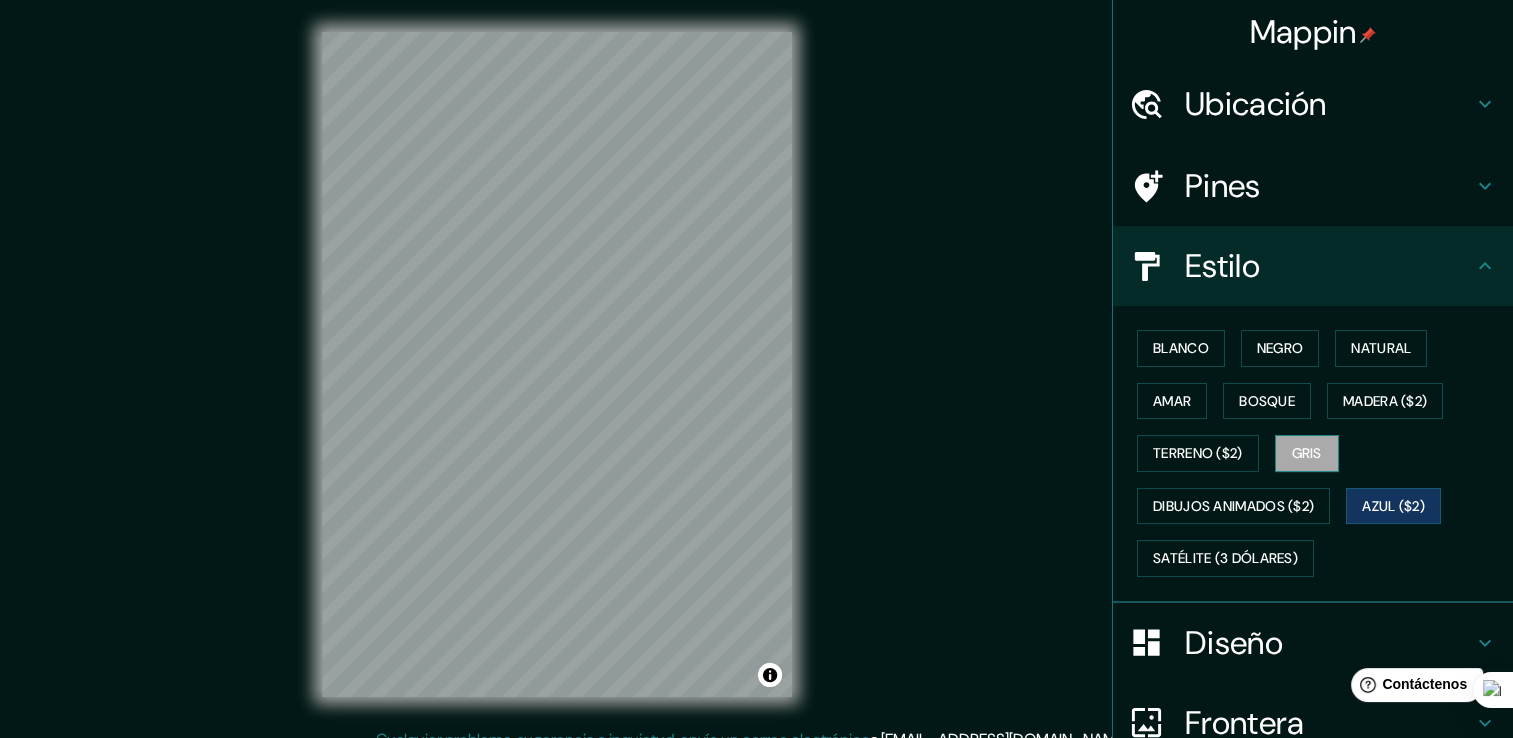 click on "Gris" at bounding box center [1307, 453] 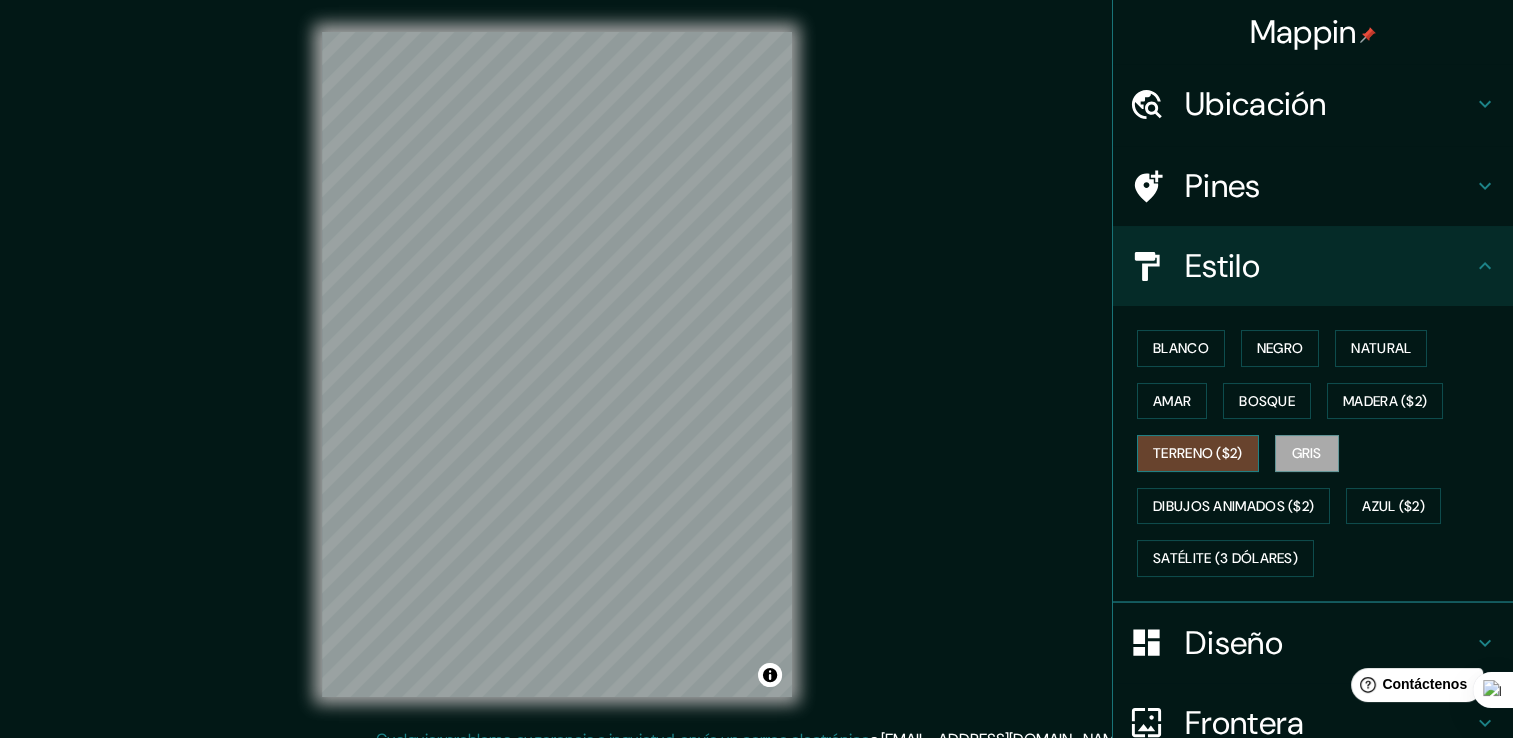 click on "Terreno ($2)" at bounding box center (1198, 453) 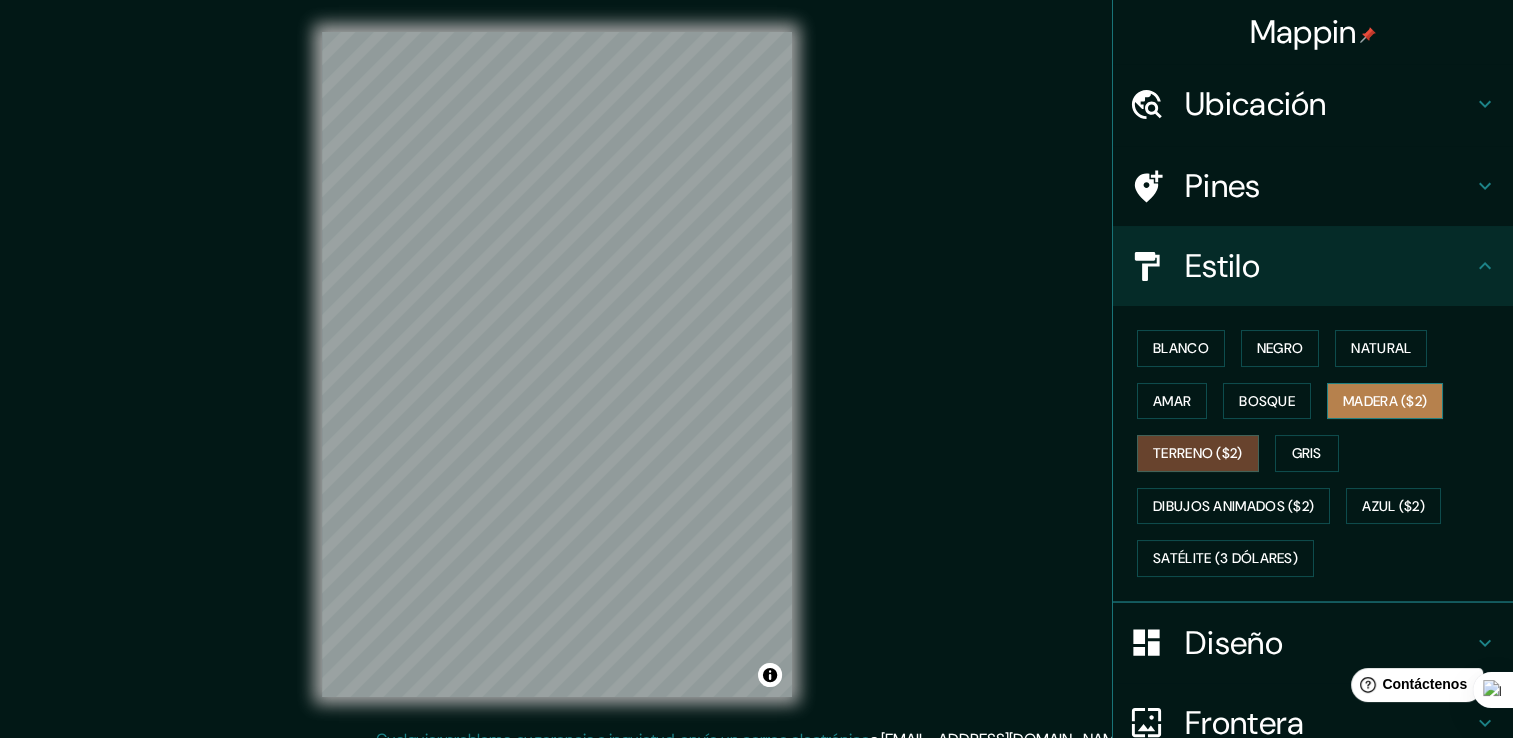 click on "Madera ($2)" at bounding box center [1385, 401] 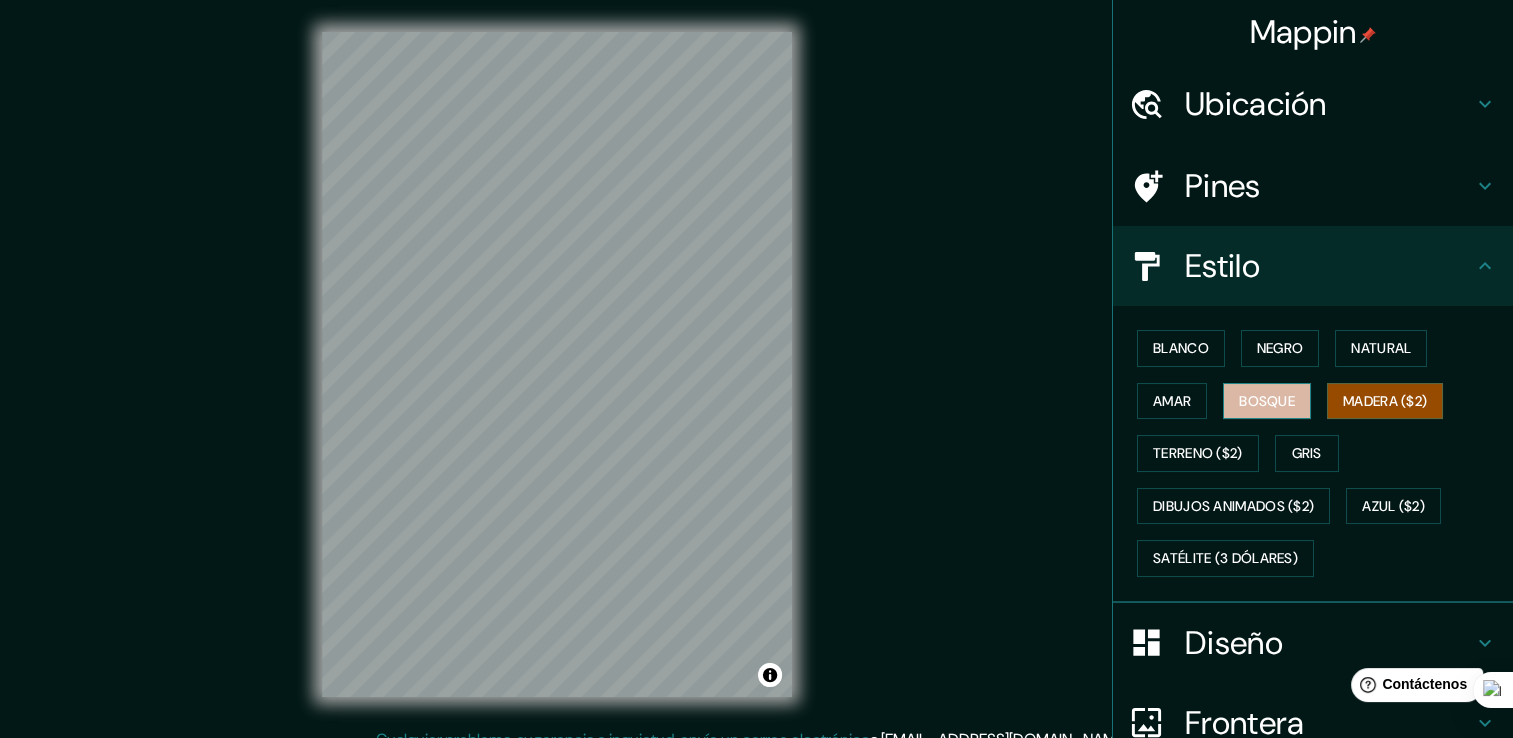 click on "Bosque" at bounding box center [1267, 401] 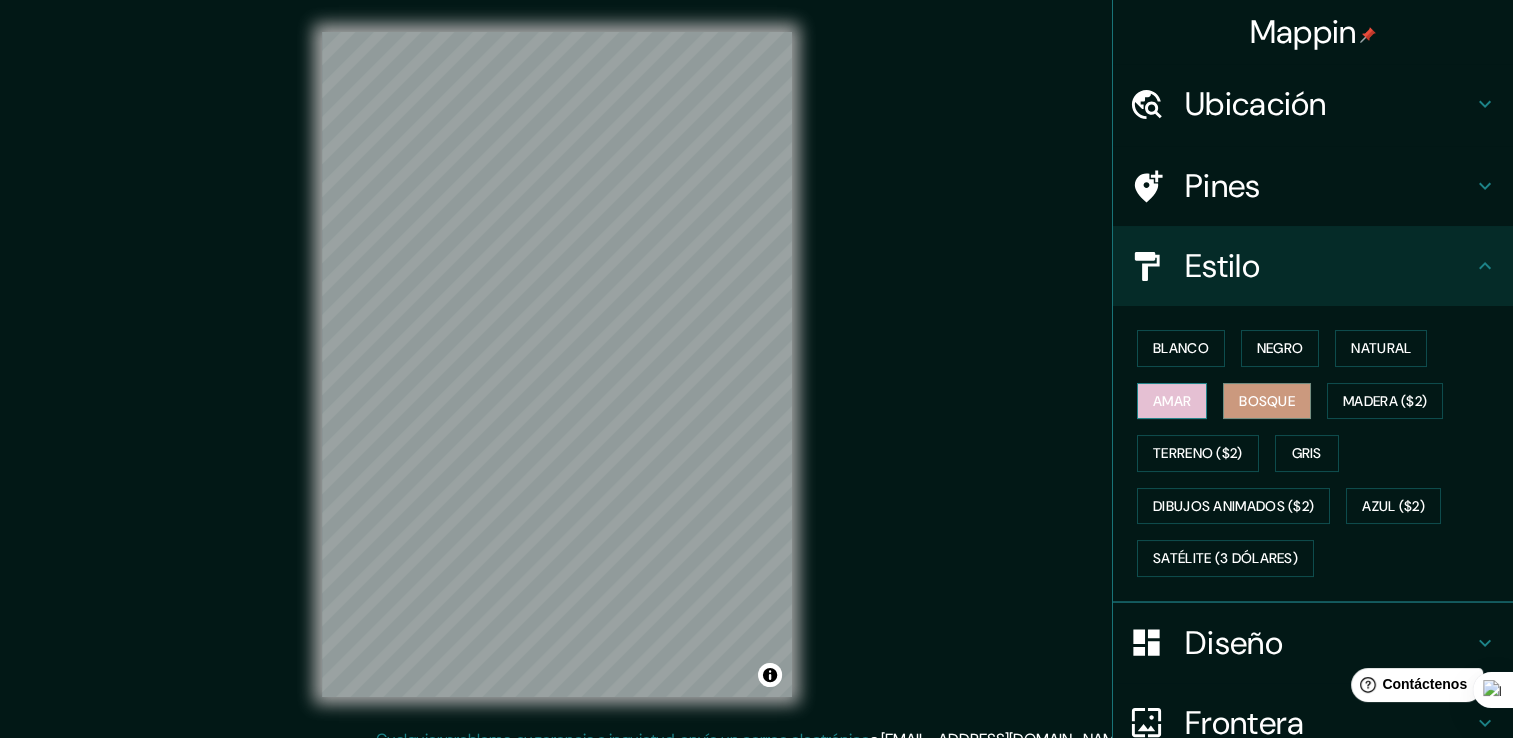 click on "Amar" at bounding box center [1172, 401] 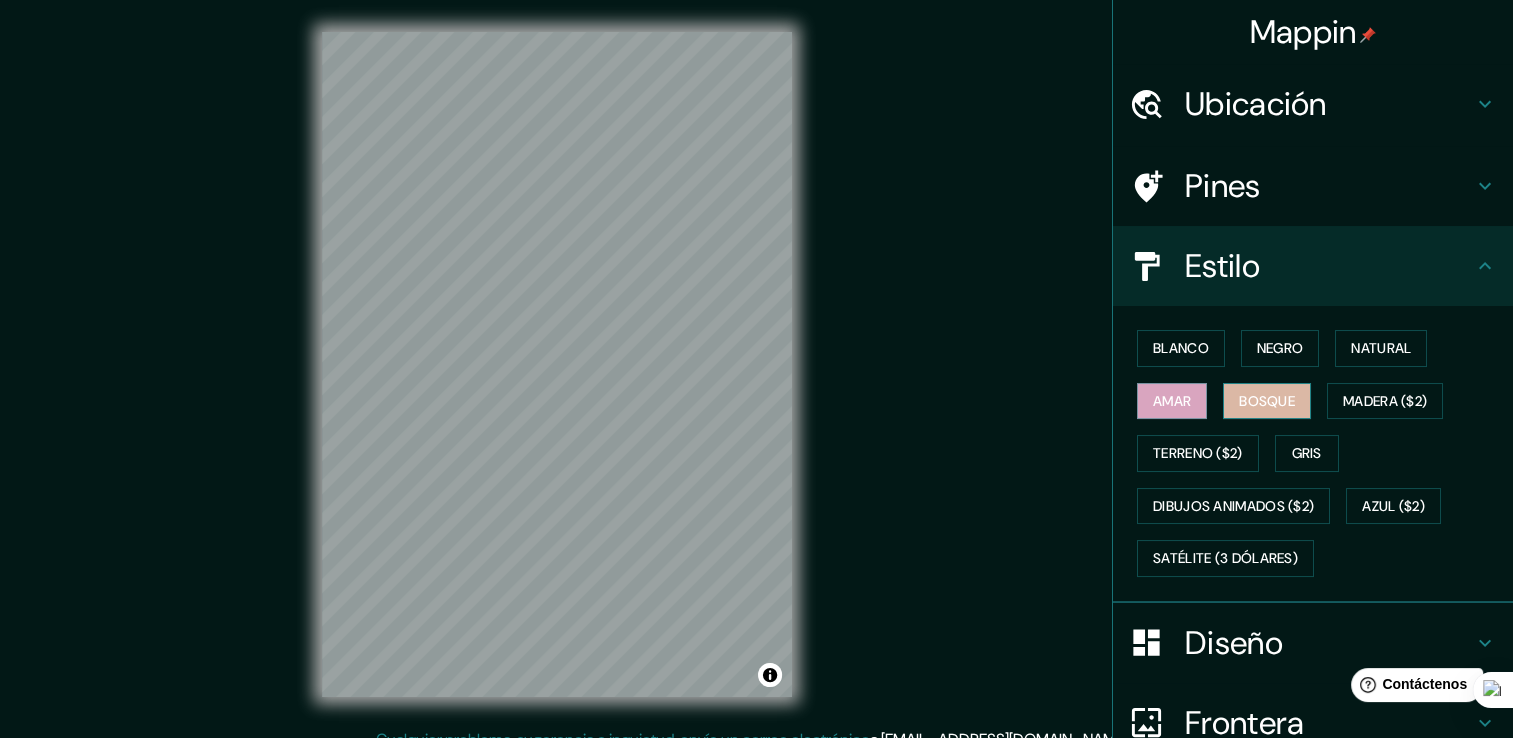click on "Bosque" at bounding box center (1267, 401) 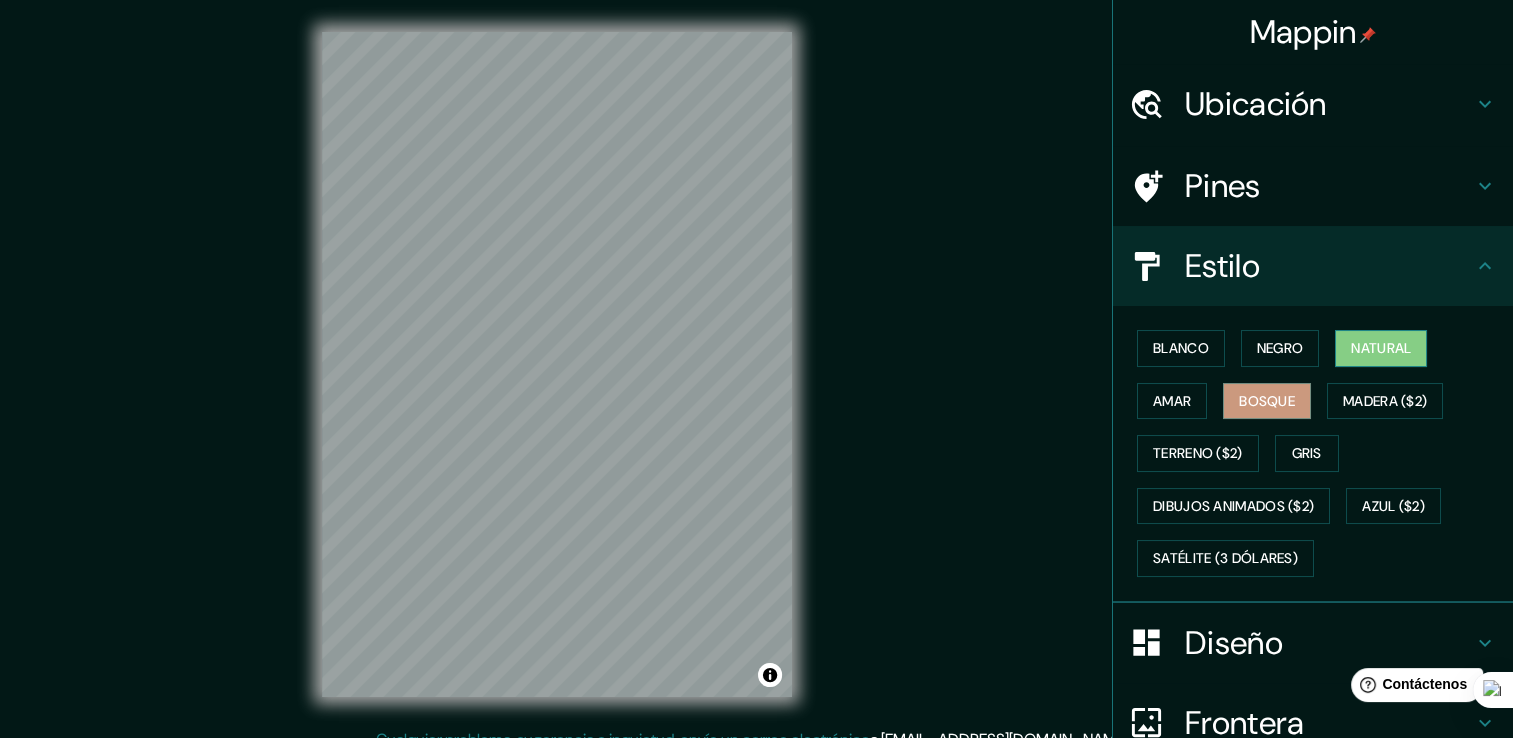 click on "Natural" at bounding box center (1381, 348) 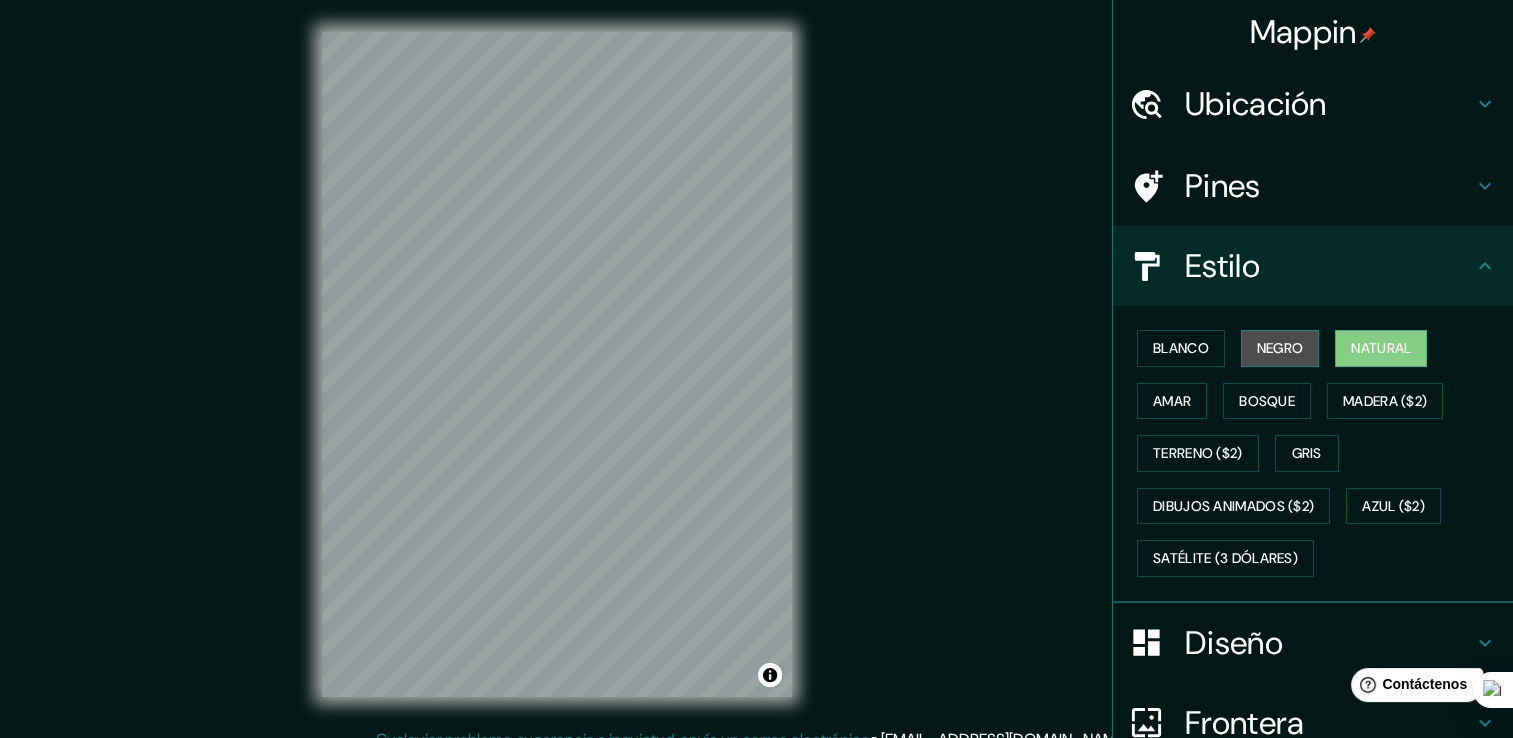 click on "Negro" at bounding box center (1280, 348) 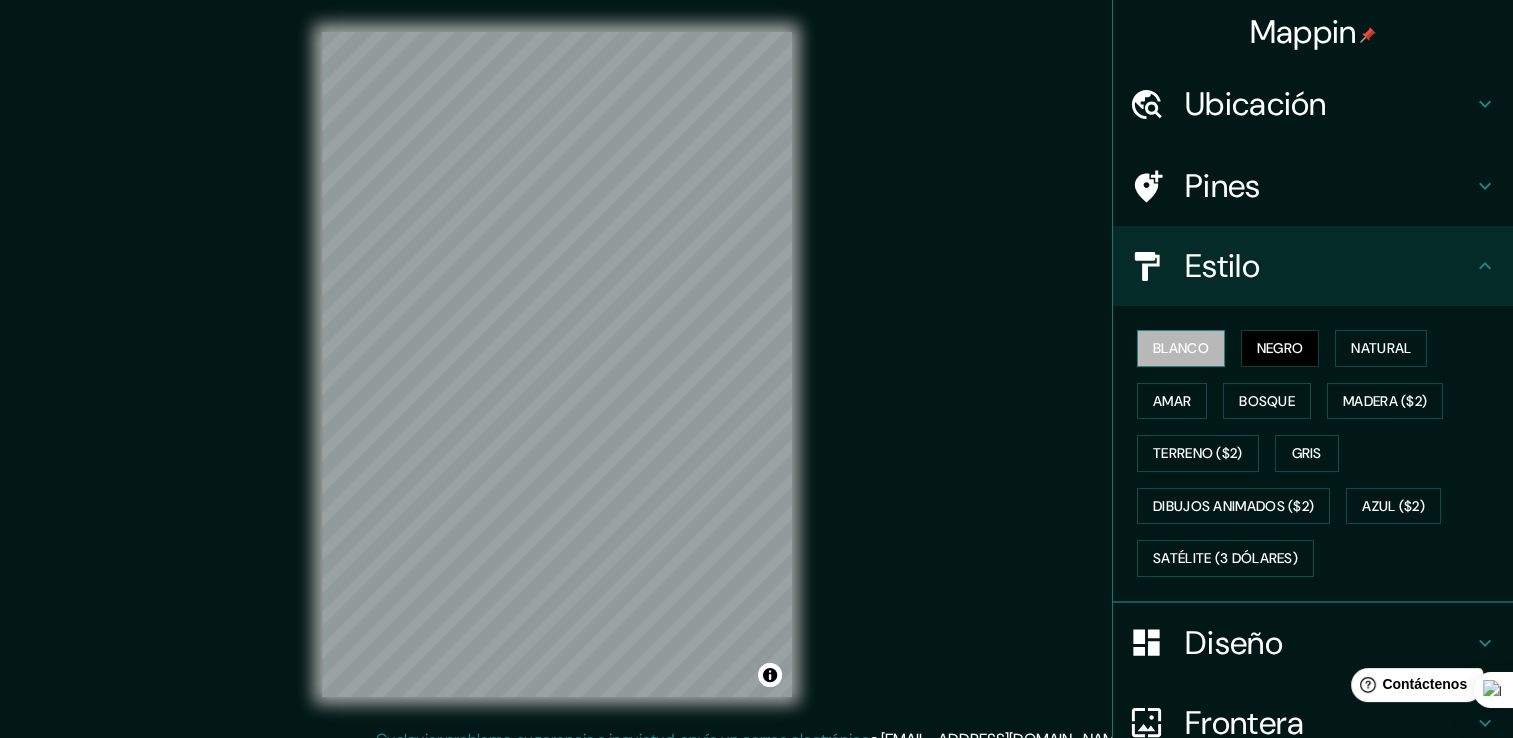 click on "Blanco" at bounding box center [1181, 348] 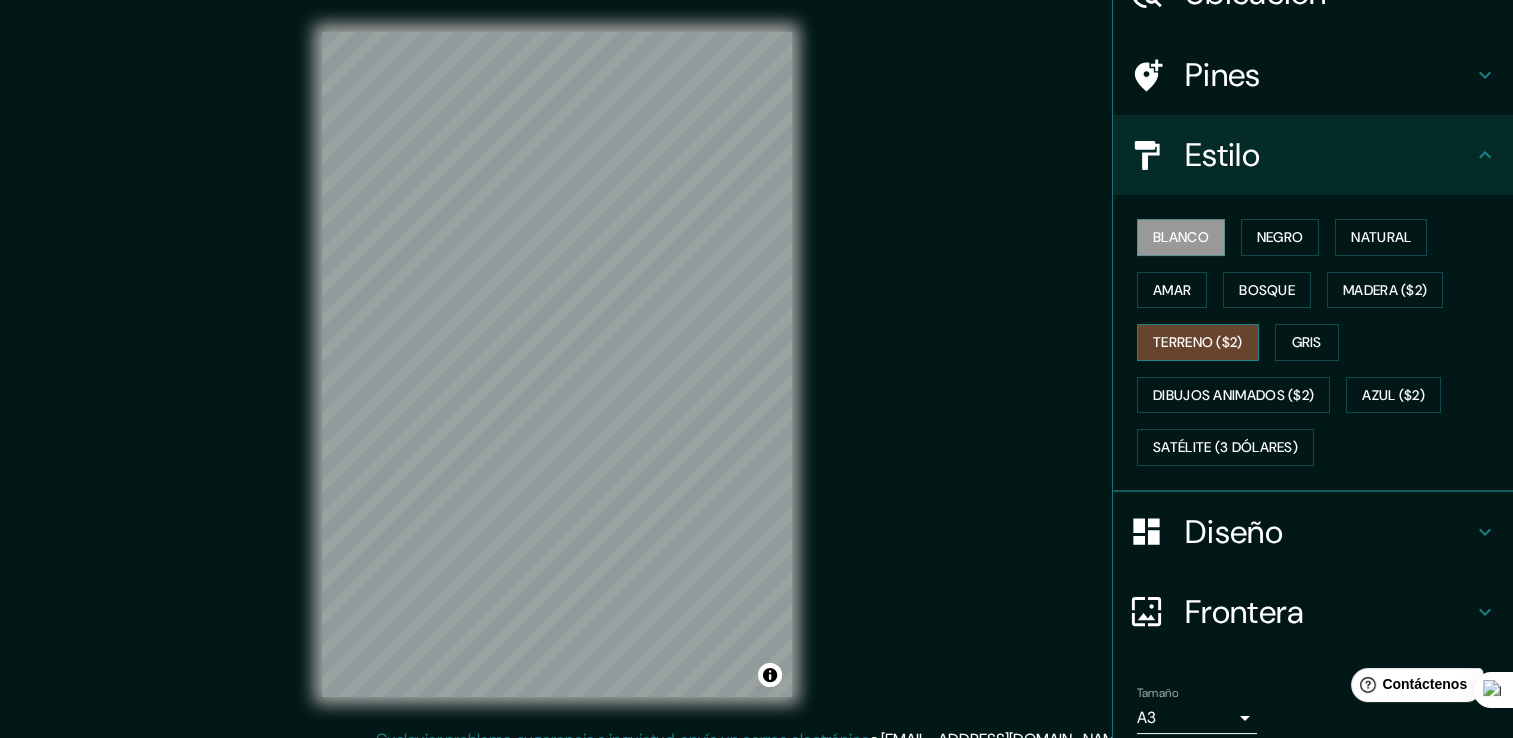 scroll, scrollTop: 0, scrollLeft: 0, axis: both 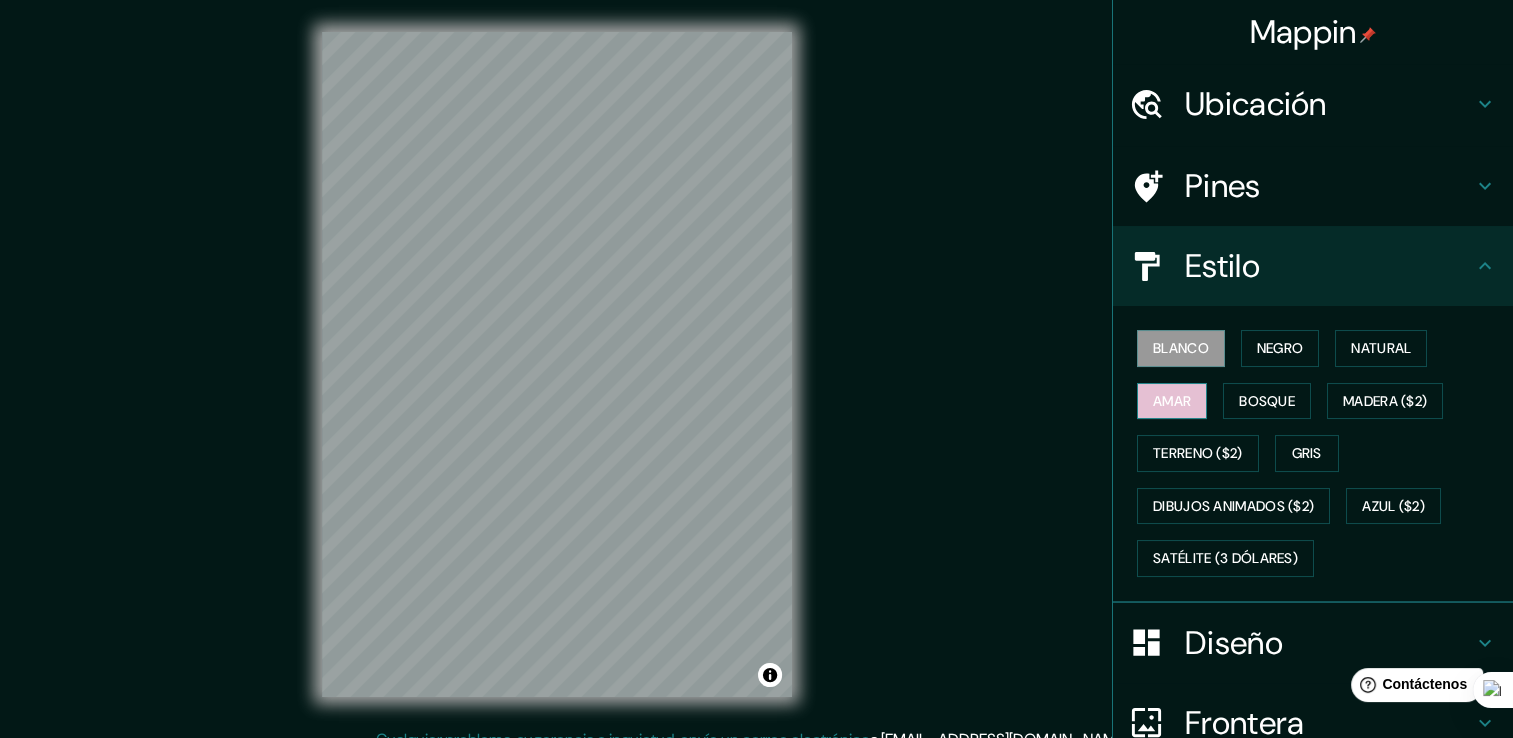 click on "Amar" at bounding box center (1172, 401) 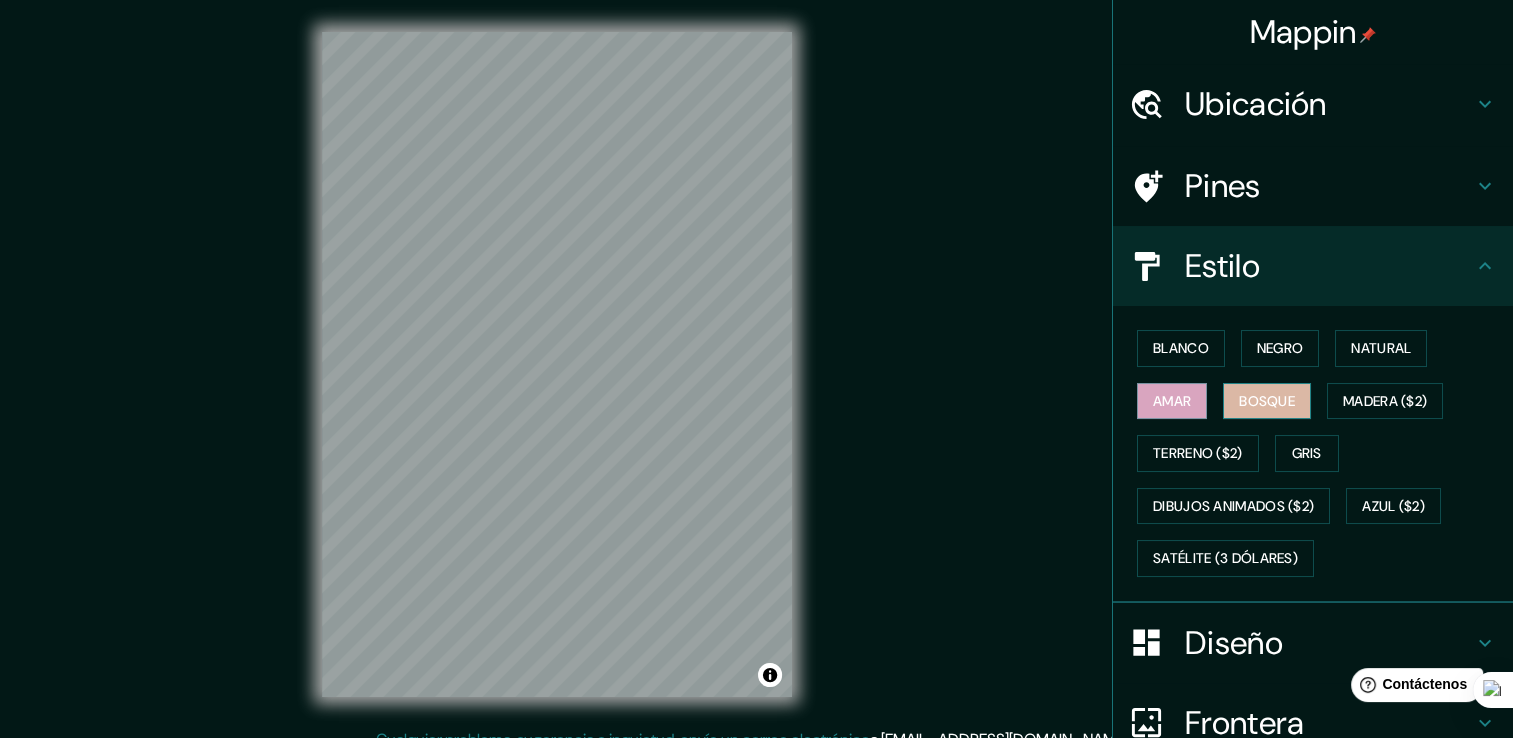 click on "Bosque" at bounding box center [1267, 401] 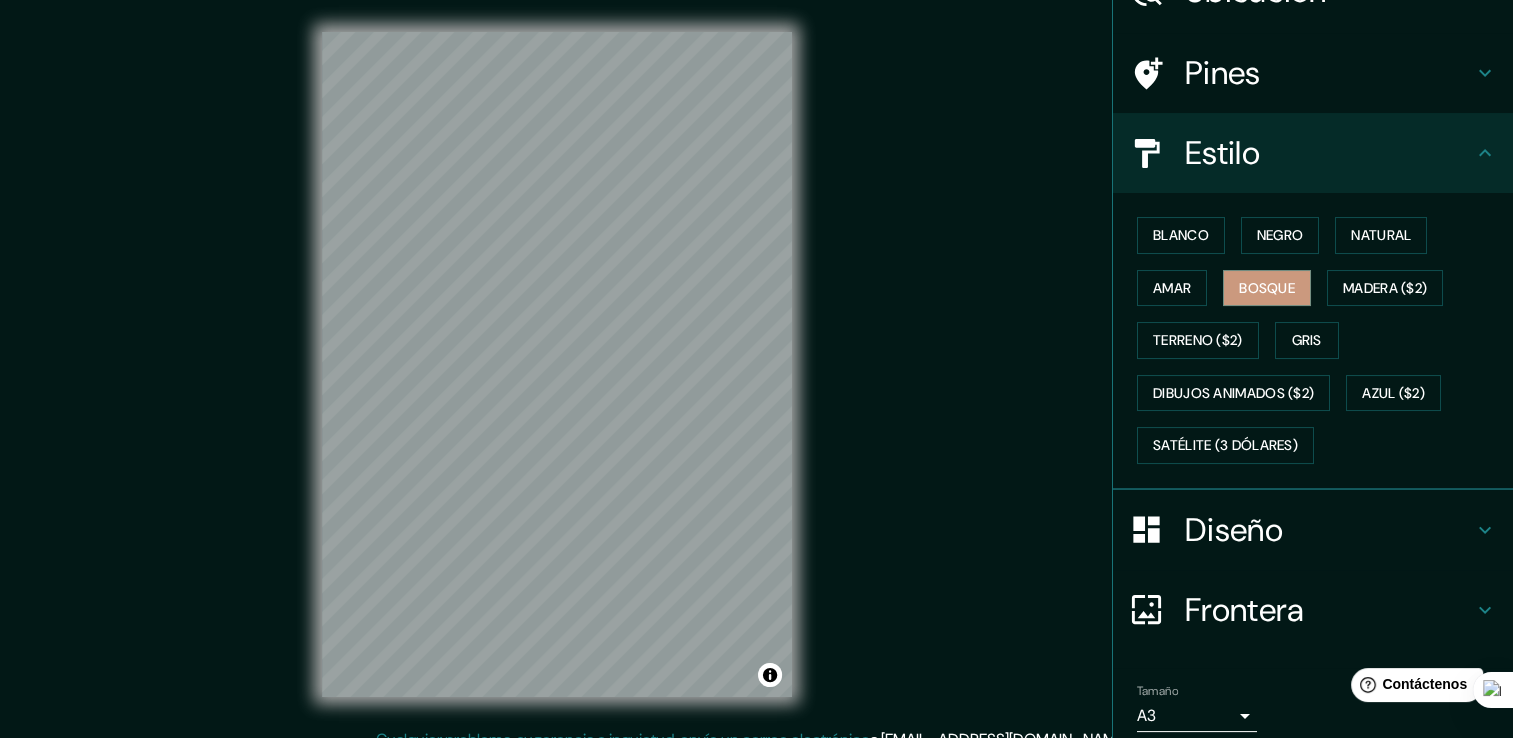 scroll, scrollTop: 187, scrollLeft: 0, axis: vertical 